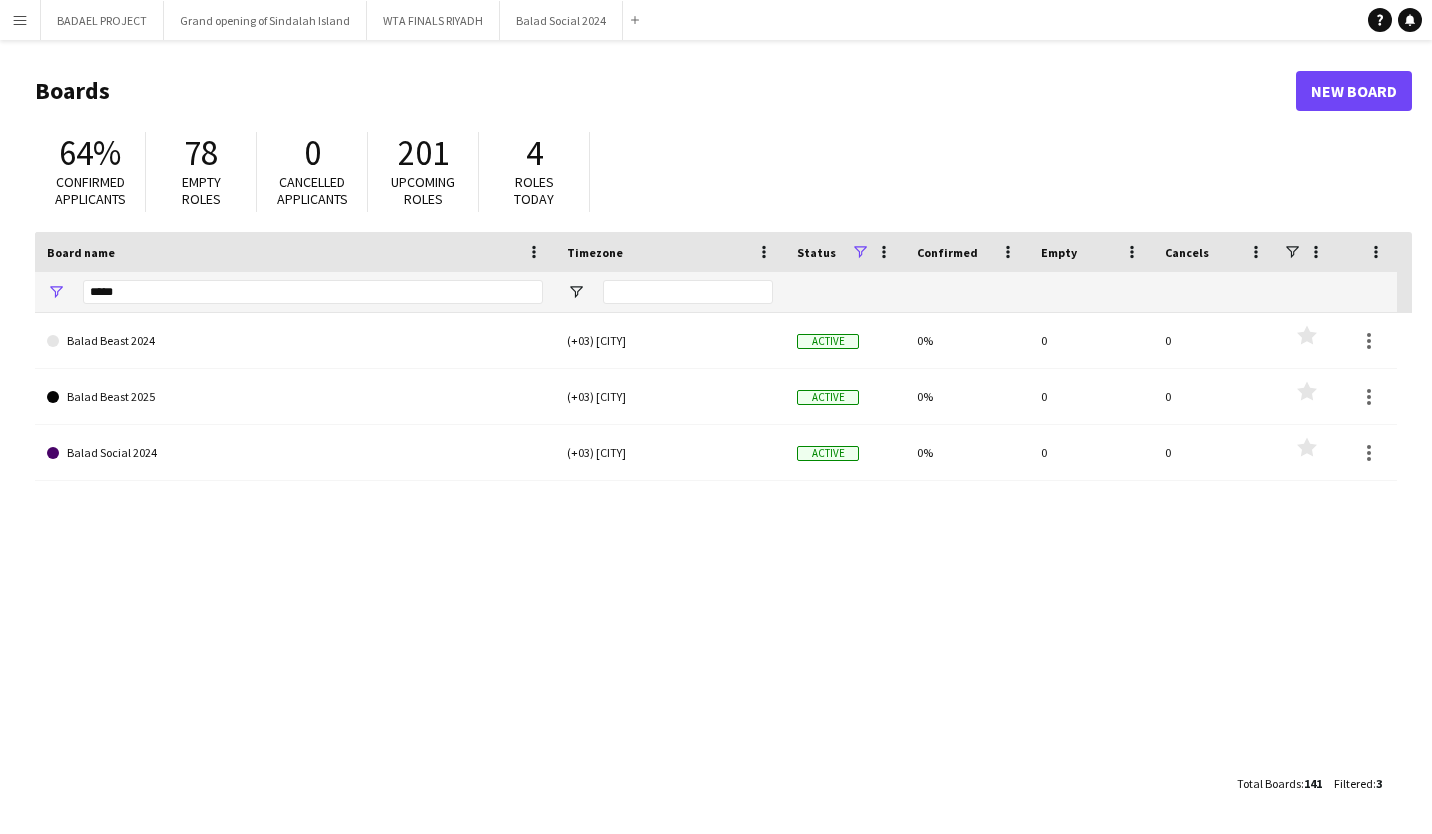 scroll, scrollTop: 0, scrollLeft: 0, axis: both 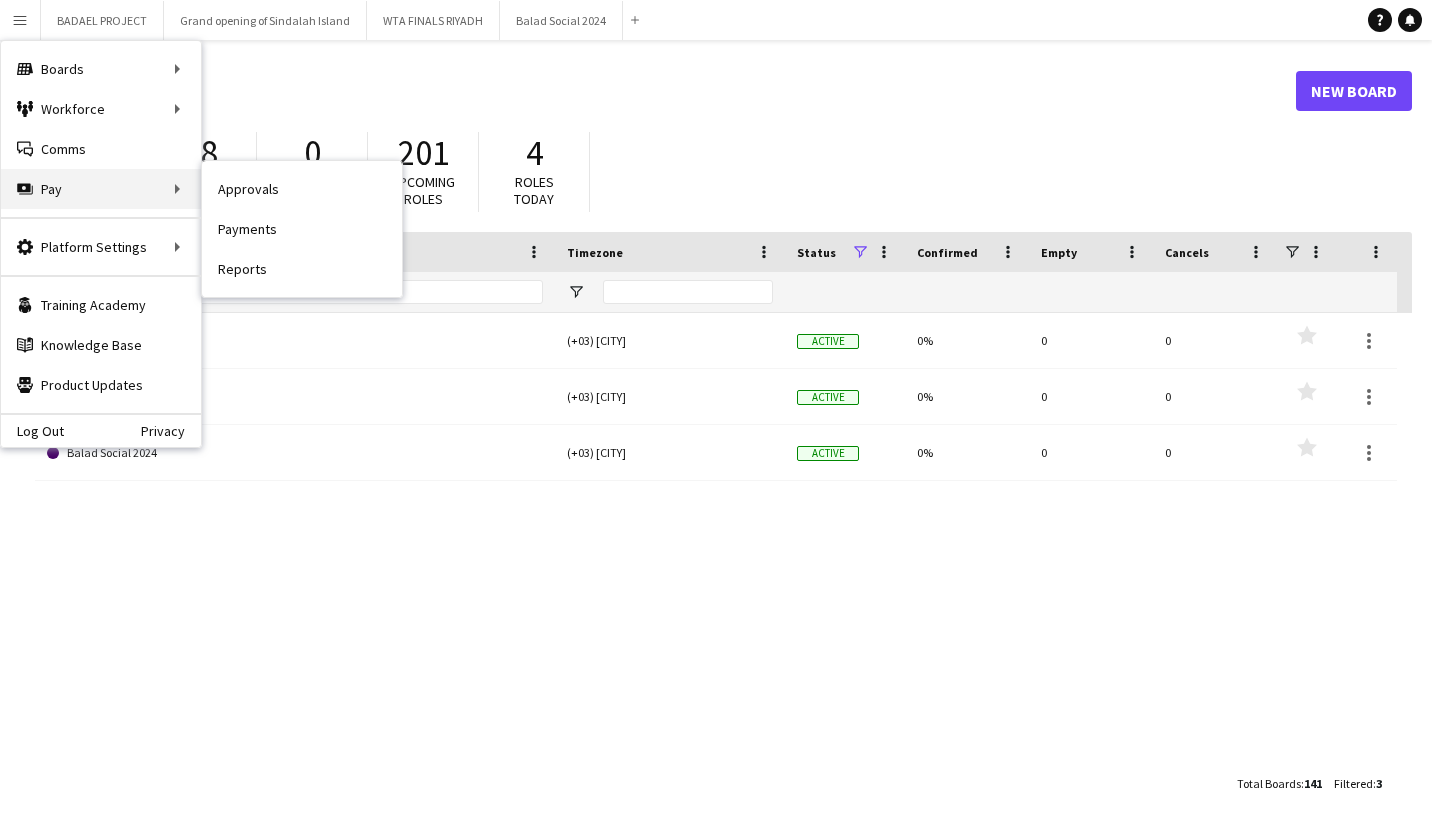 click on "Pay
Pay" at bounding box center (101, 189) 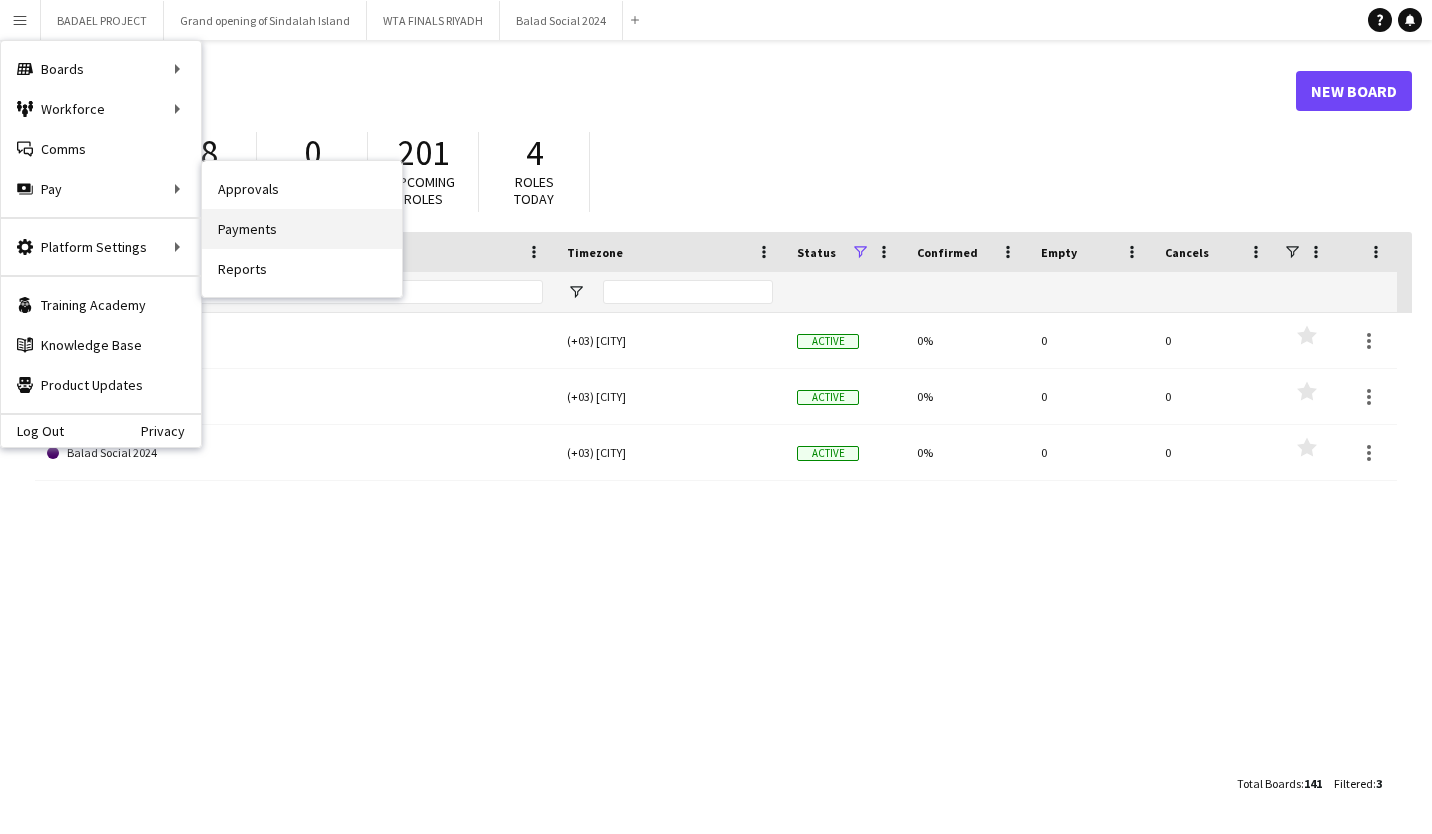 click on "Payments" at bounding box center (302, 229) 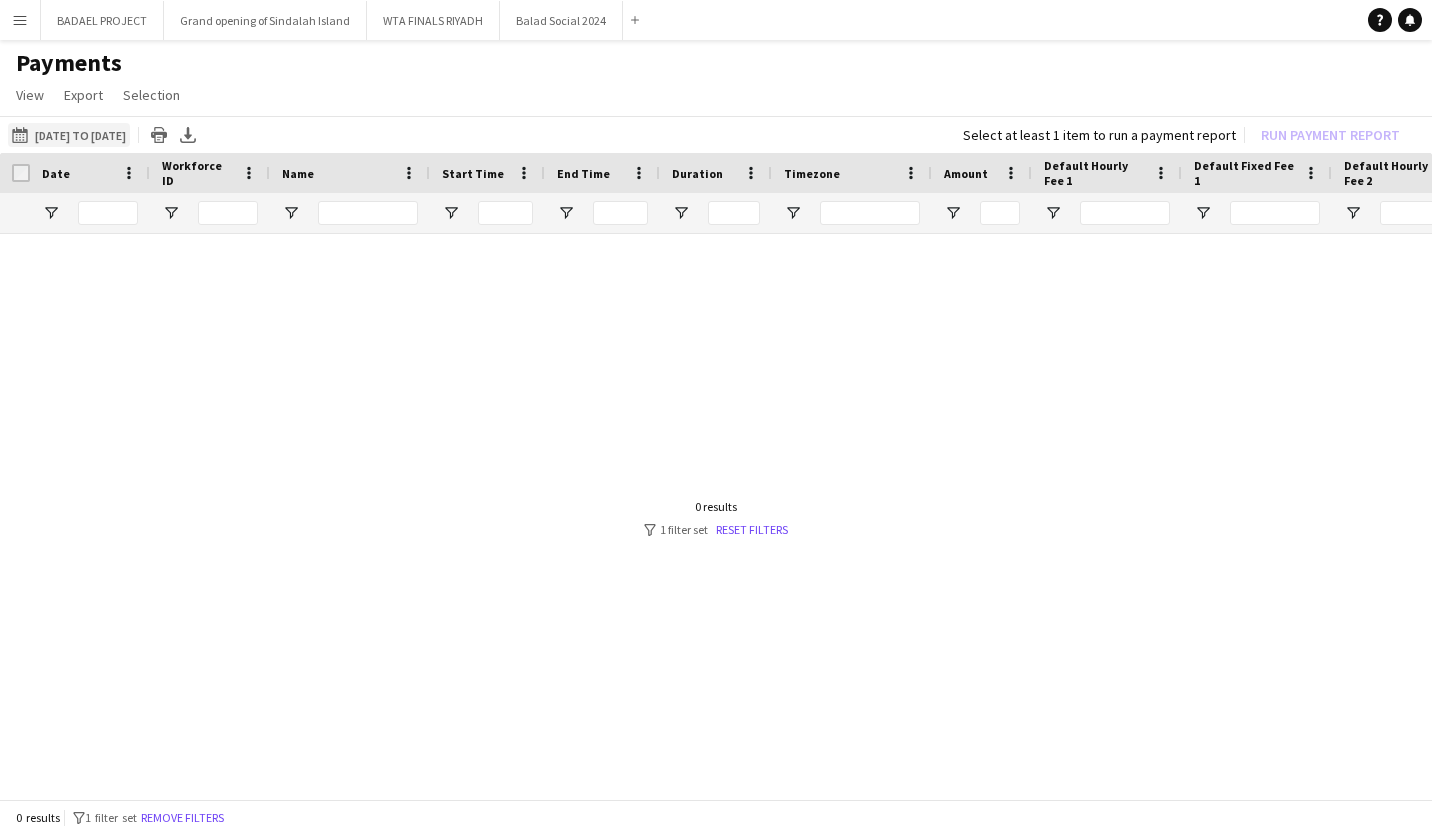 click on "[DATE] to [DATE]" 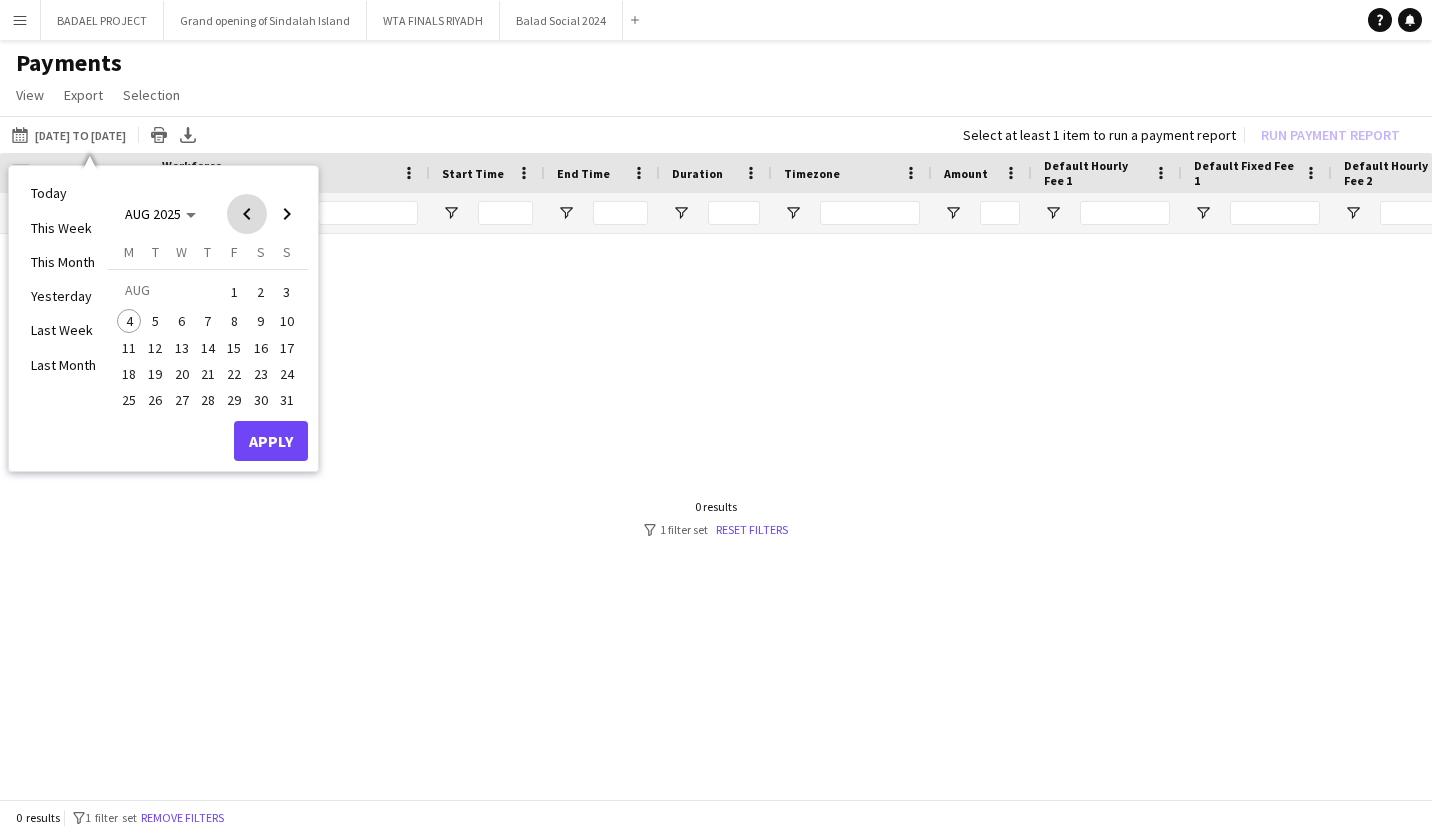 click at bounding box center (247, 214) 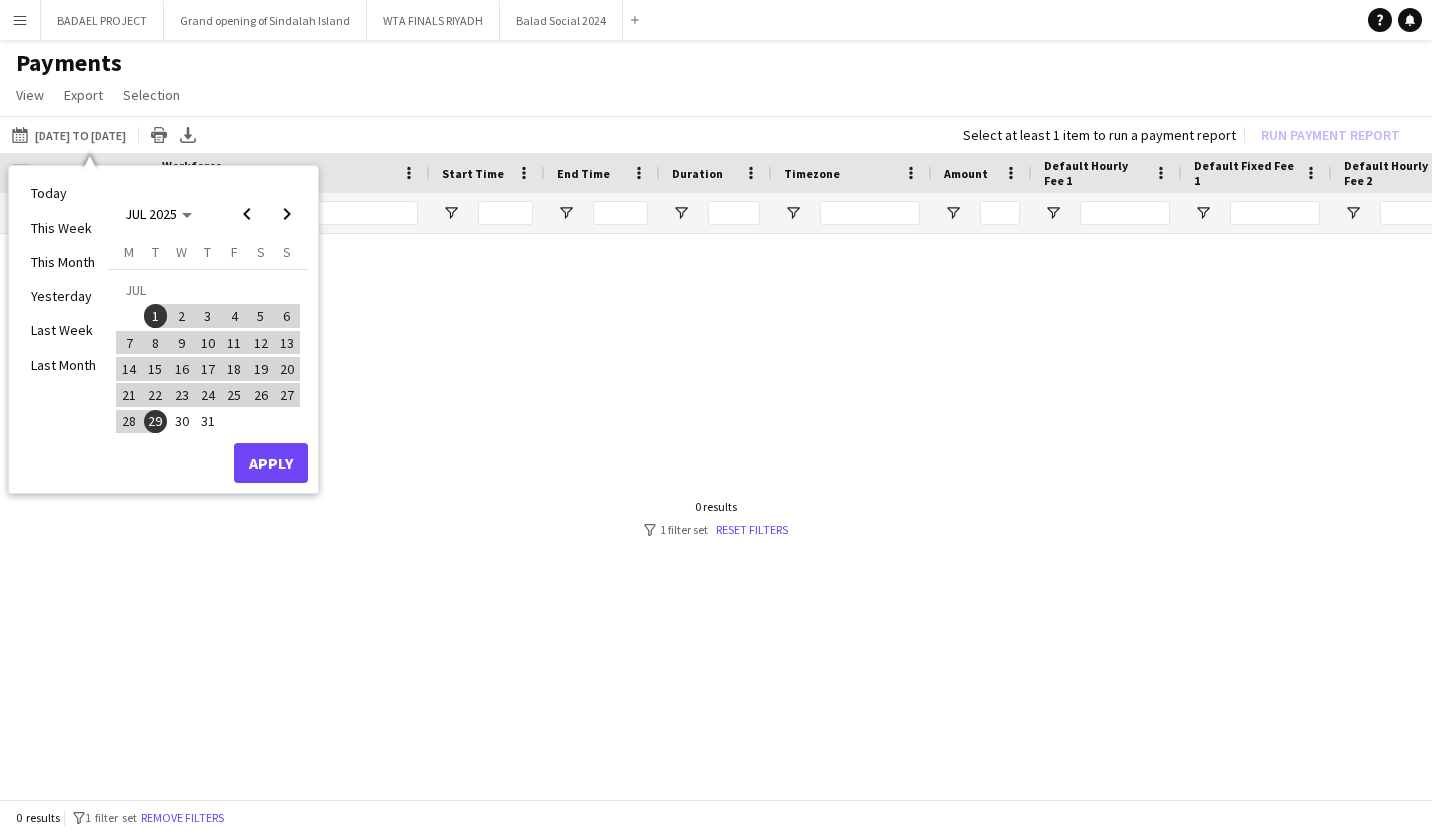 click on "1" at bounding box center (156, 316) 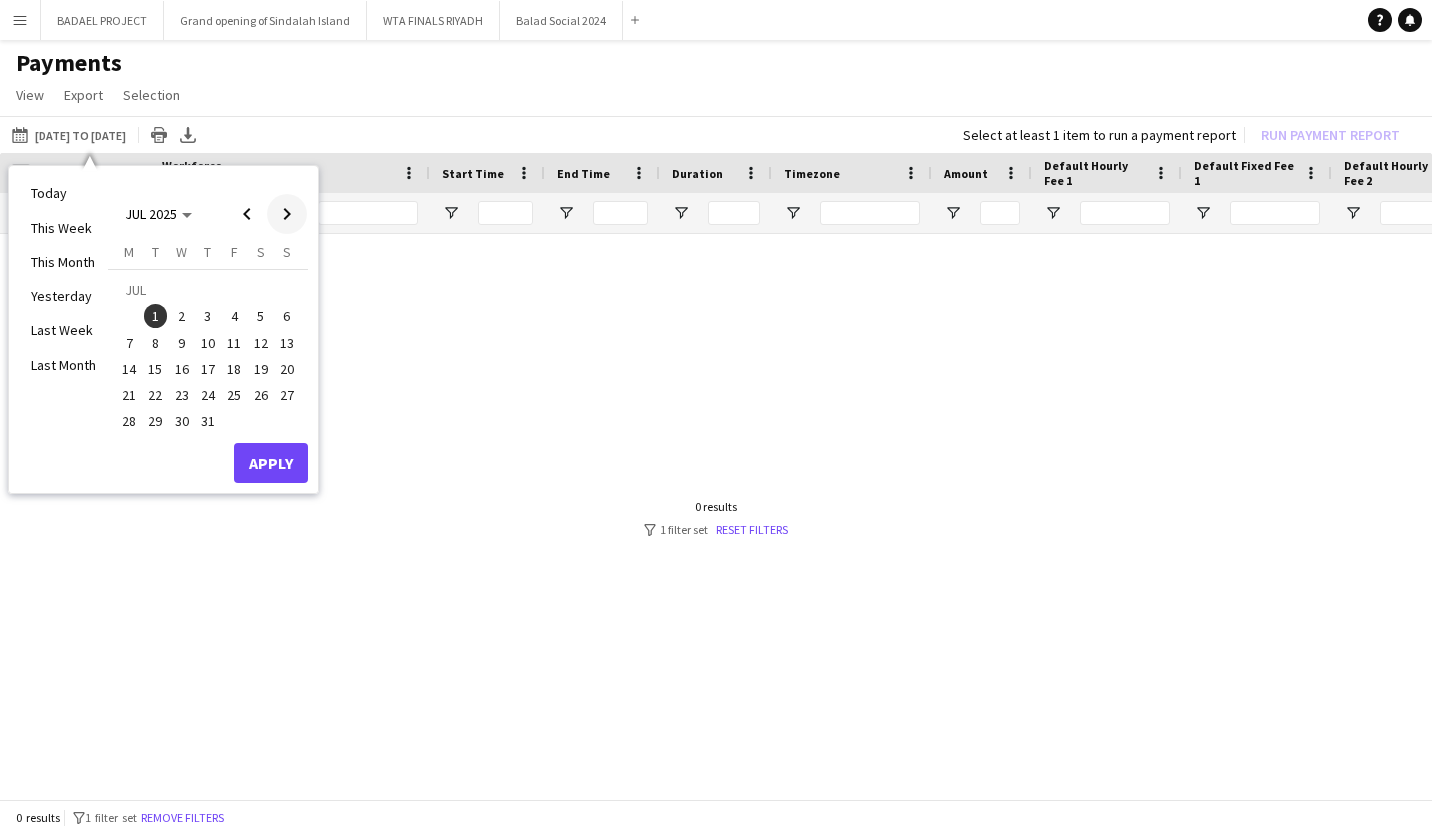 click at bounding box center [287, 214] 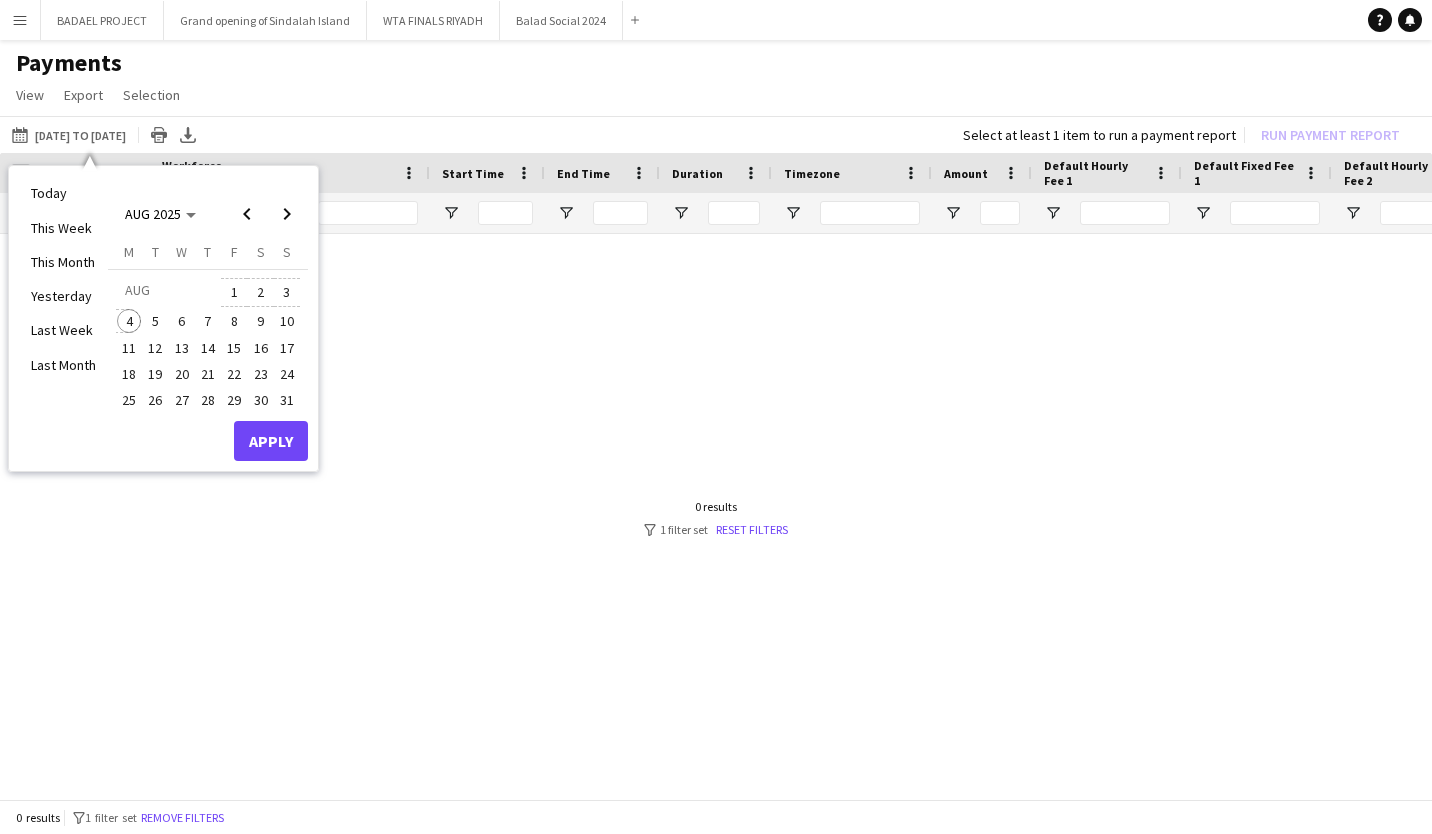 click on "4" at bounding box center (129, 321) 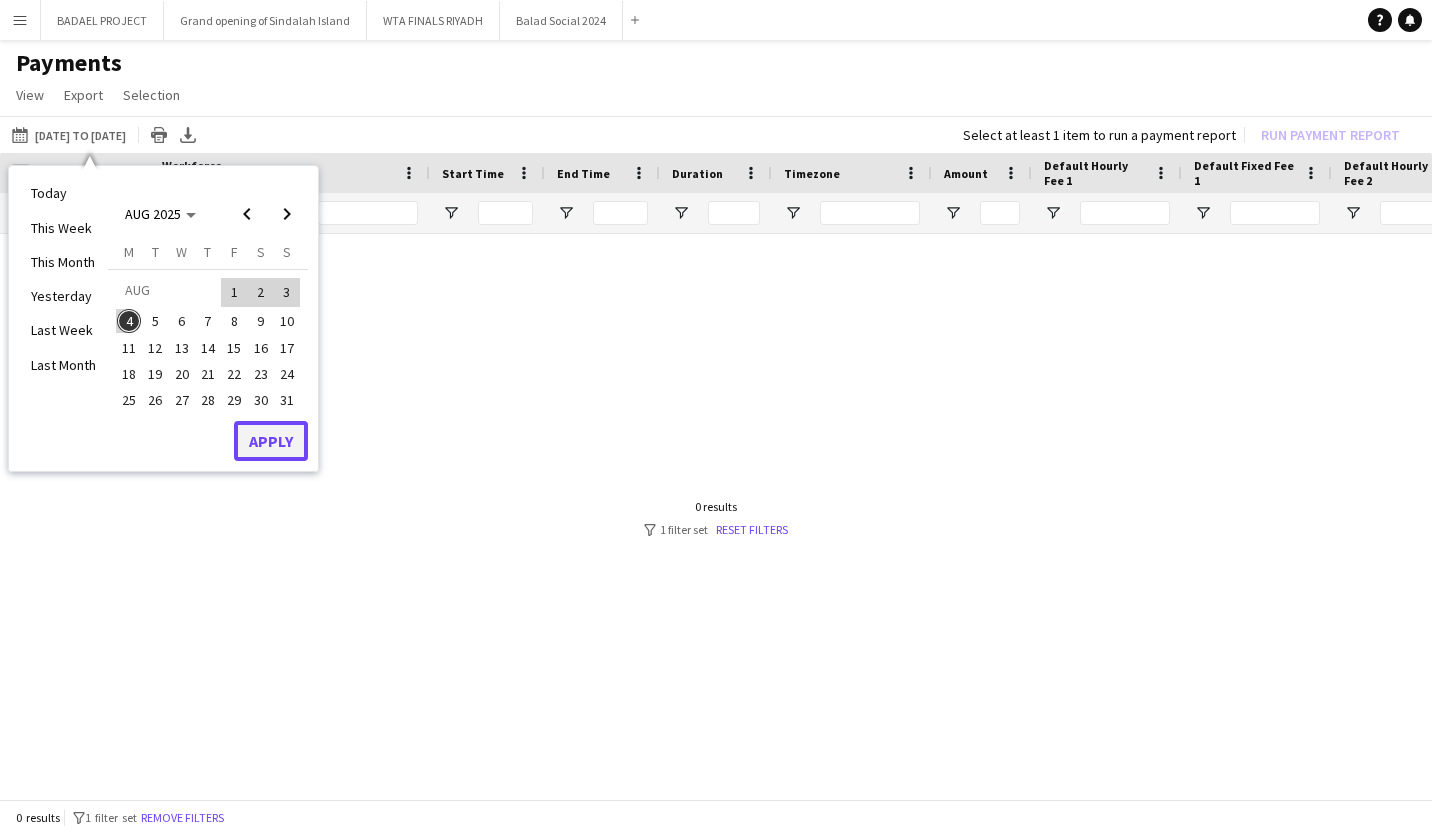 click on "Apply" at bounding box center [271, 441] 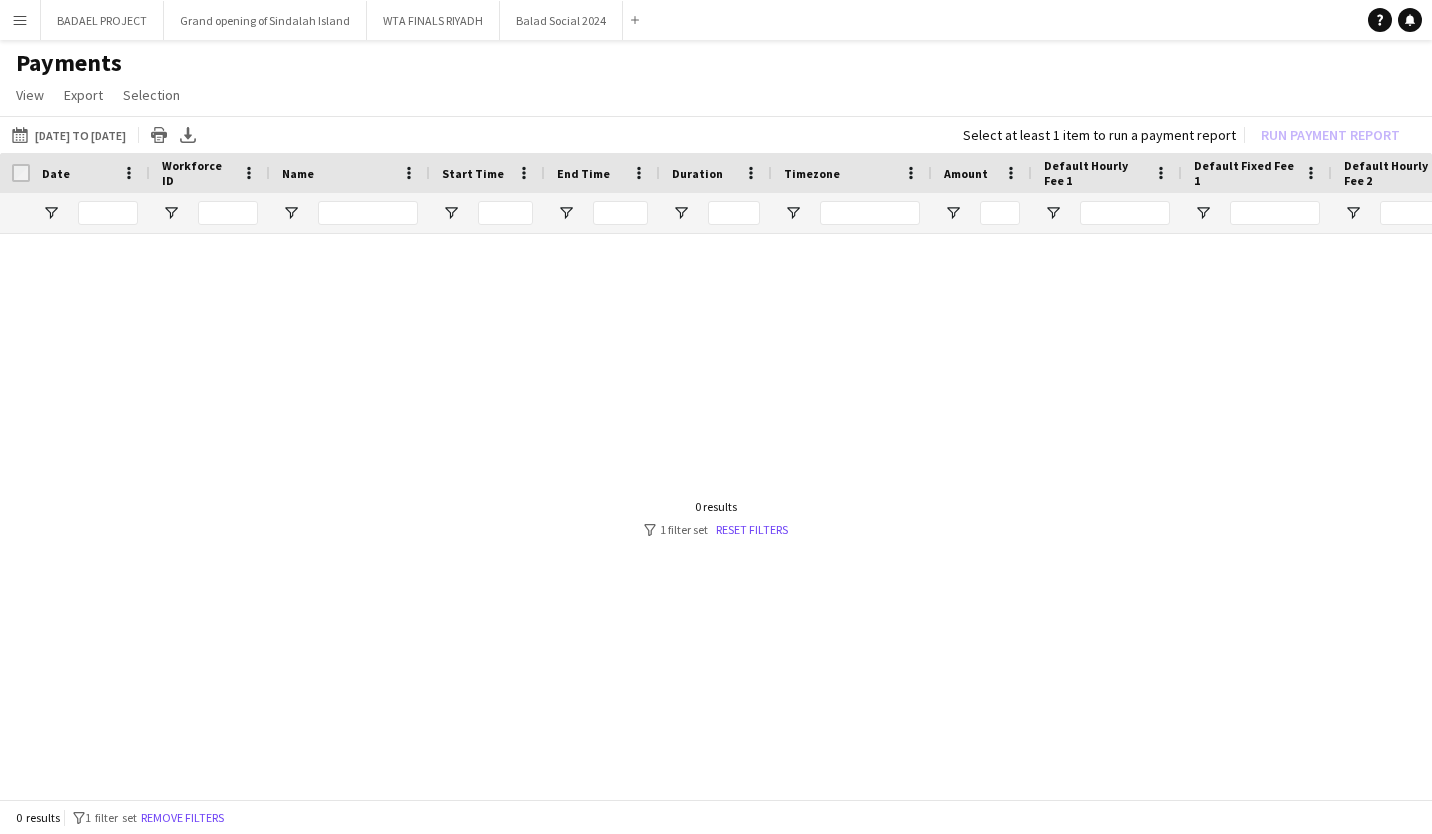 scroll, scrollTop: 0, scrollLeft: 227, axis: horizontal 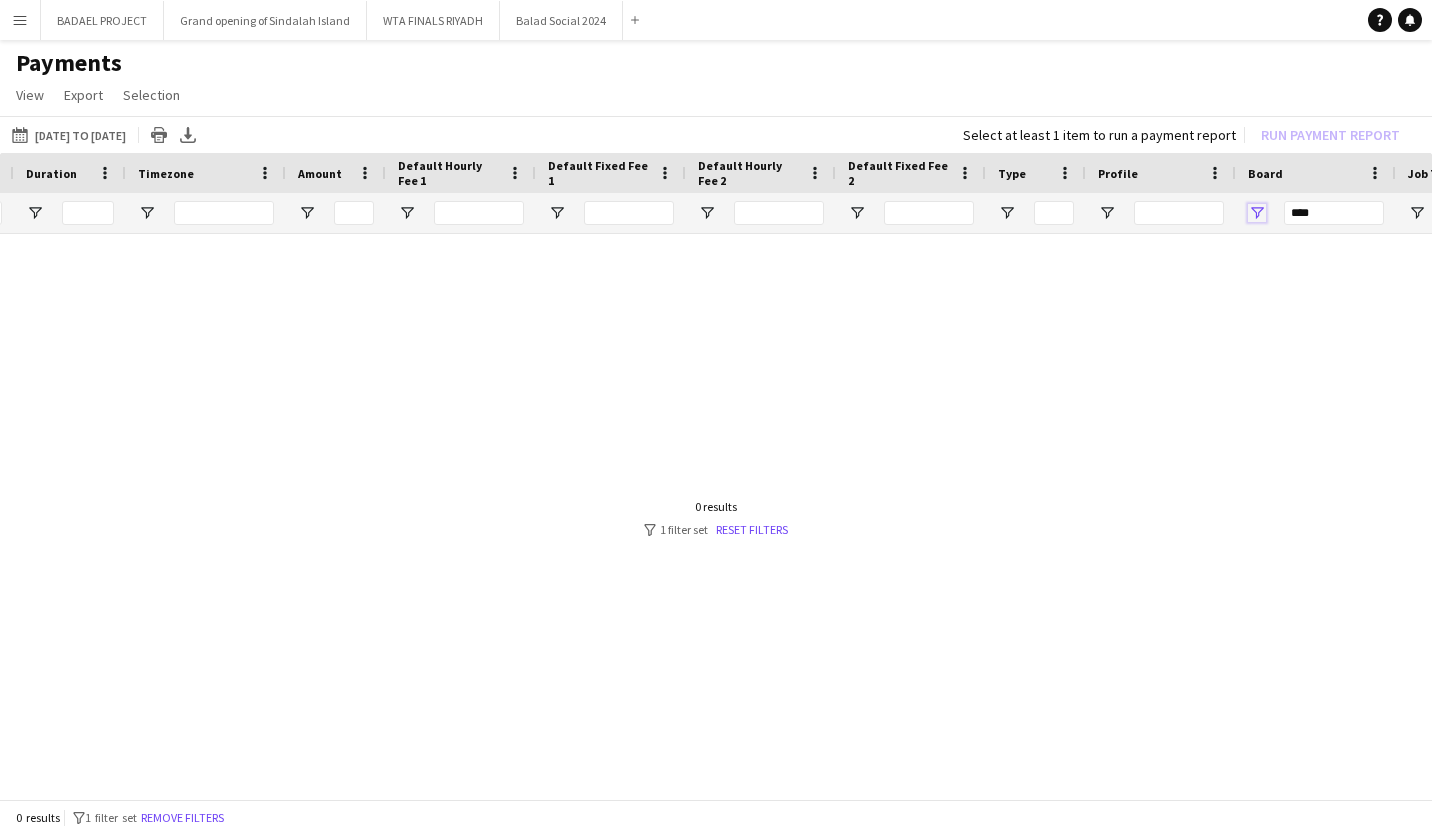 click at bounding box center [1257, 213] 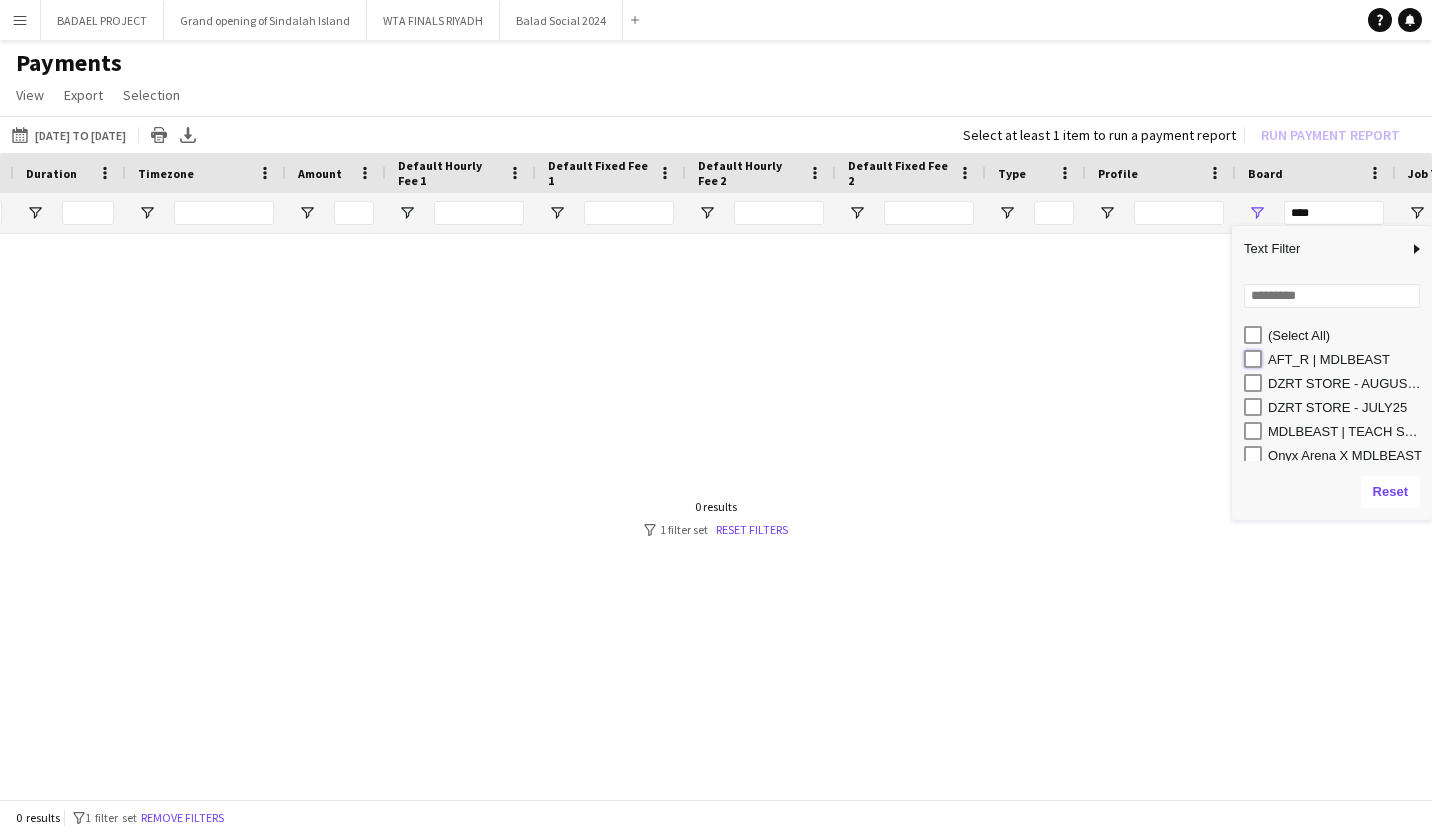 type on "**********" 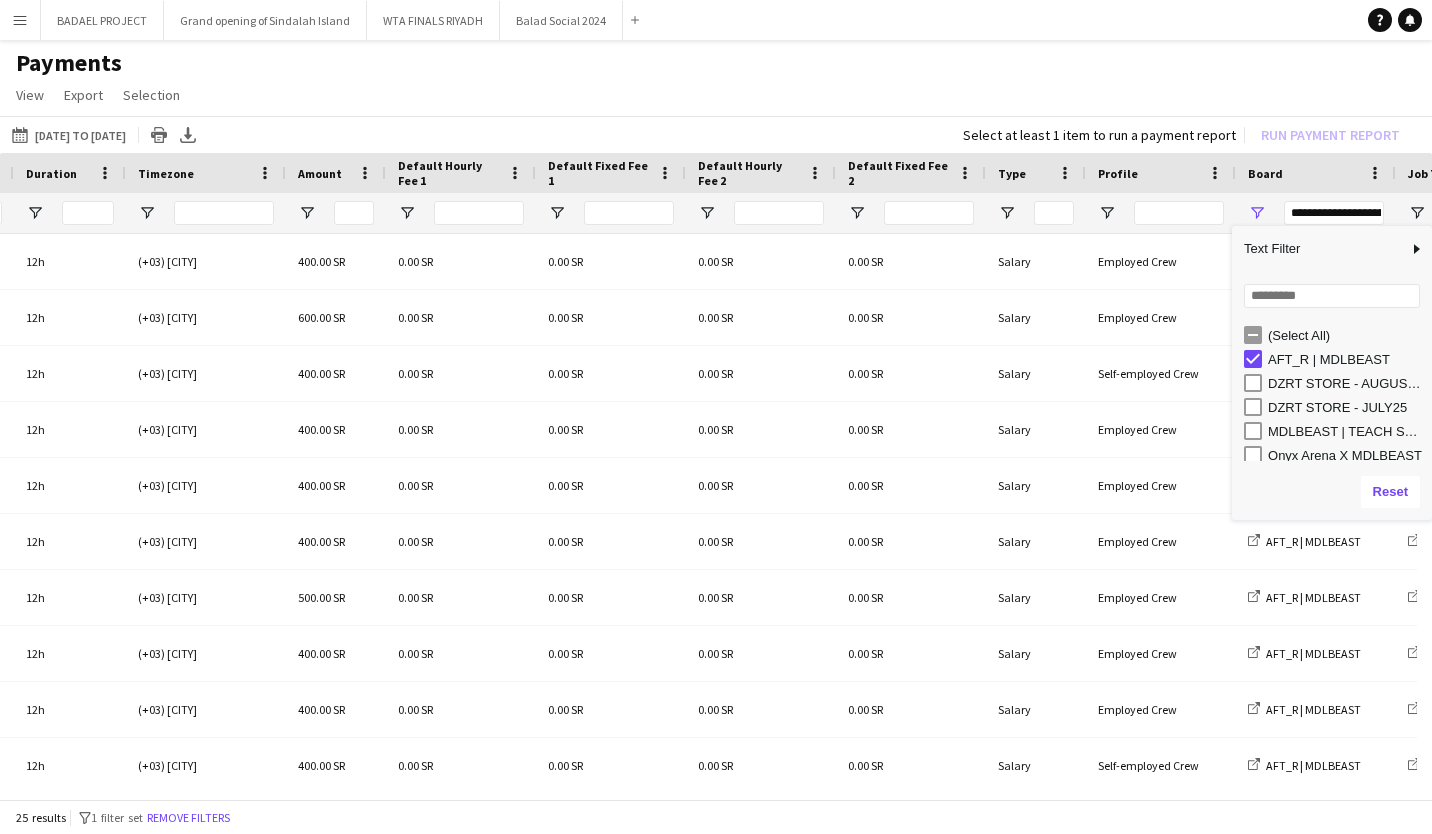 click on "View  Customise view Customise filters Reset Filters Reset View Reset All  Export  Export as XLSX Export as CSV Export as PDF  Selection  All for Date Range Clear All All Filtered Clear All Filtered" 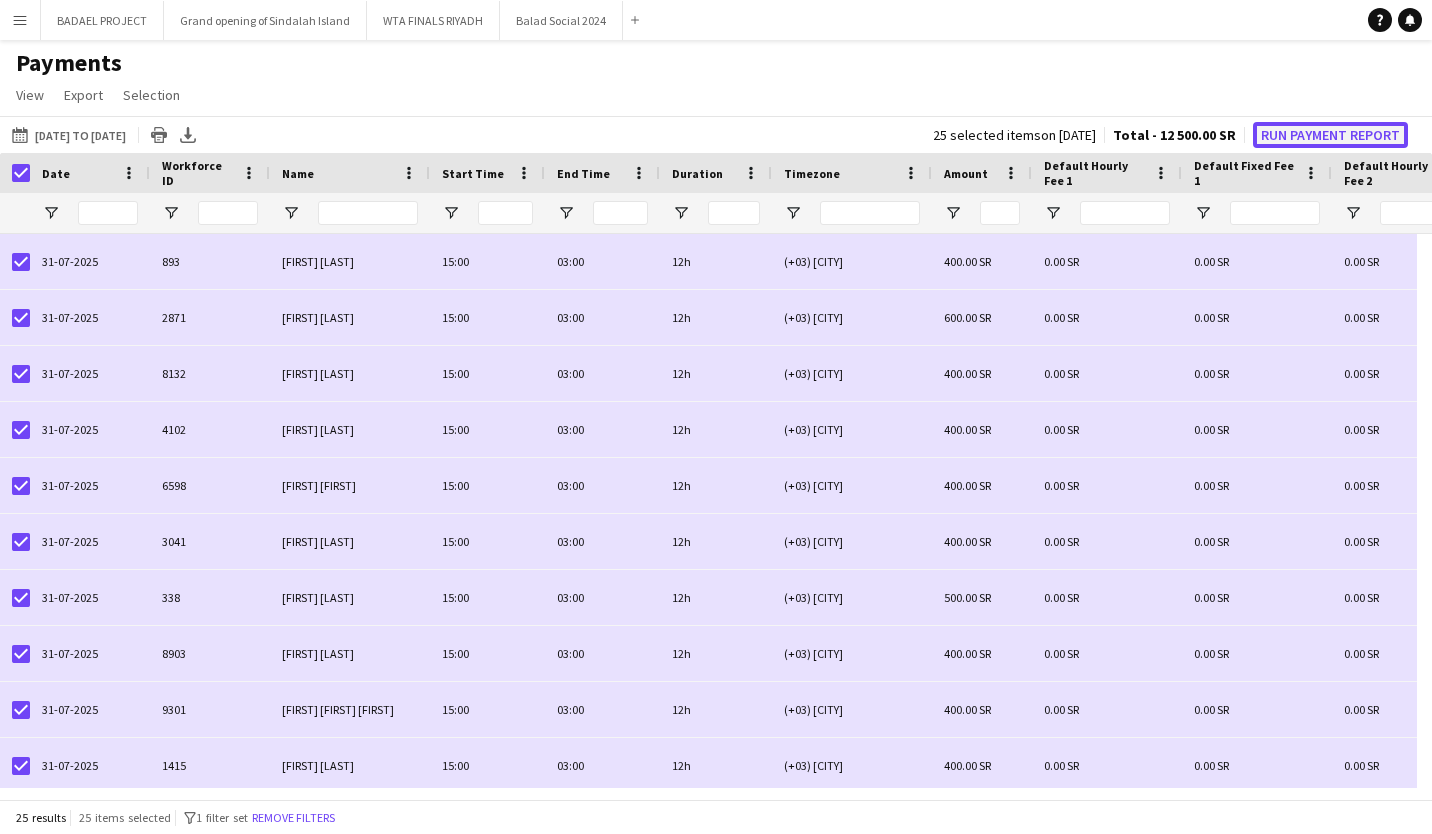 click on "Run Payment Report" 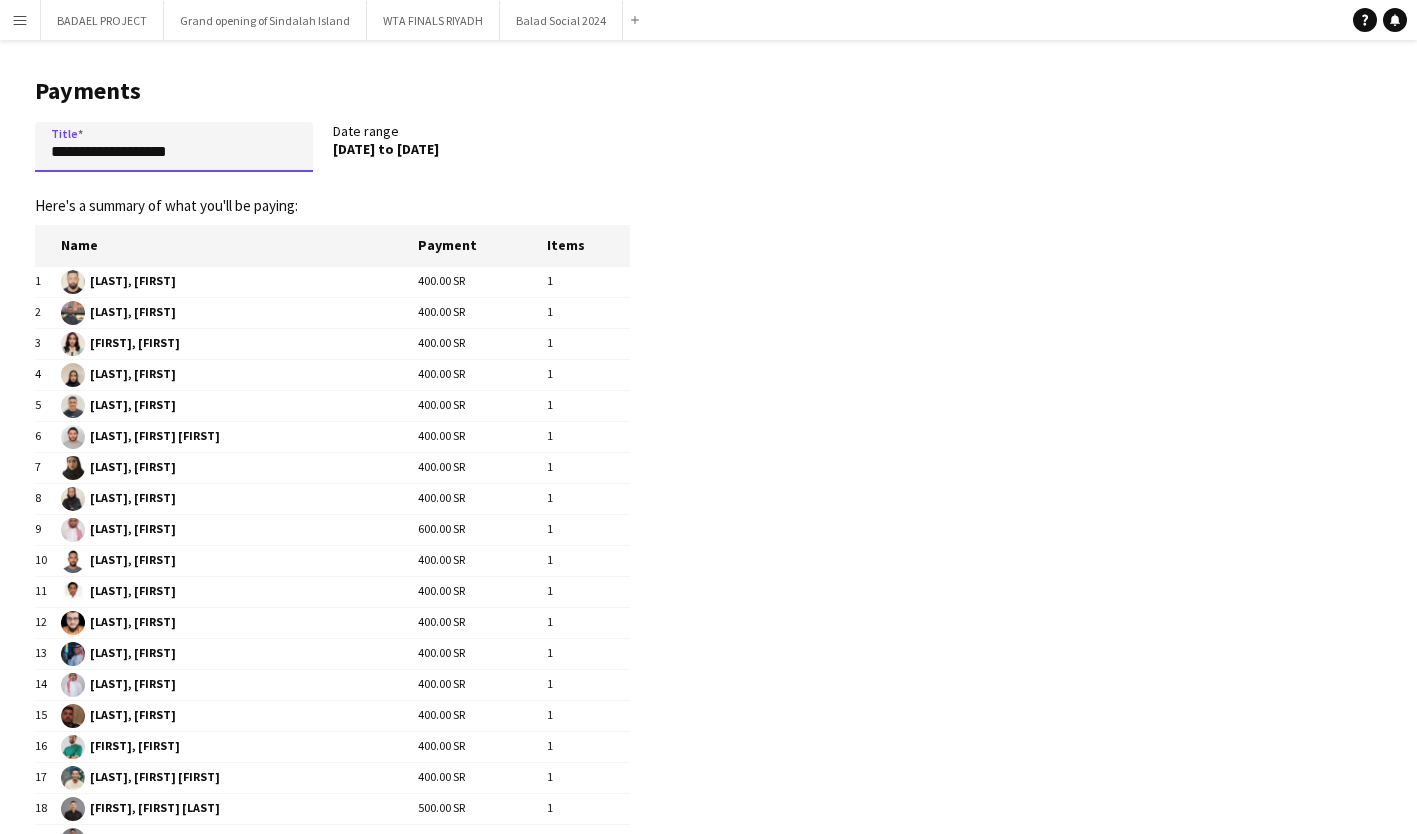 drag, startPoint x: 209, startPoint y: 151, endPoint x: 25, endPoint y: 152, distance: 184.00272 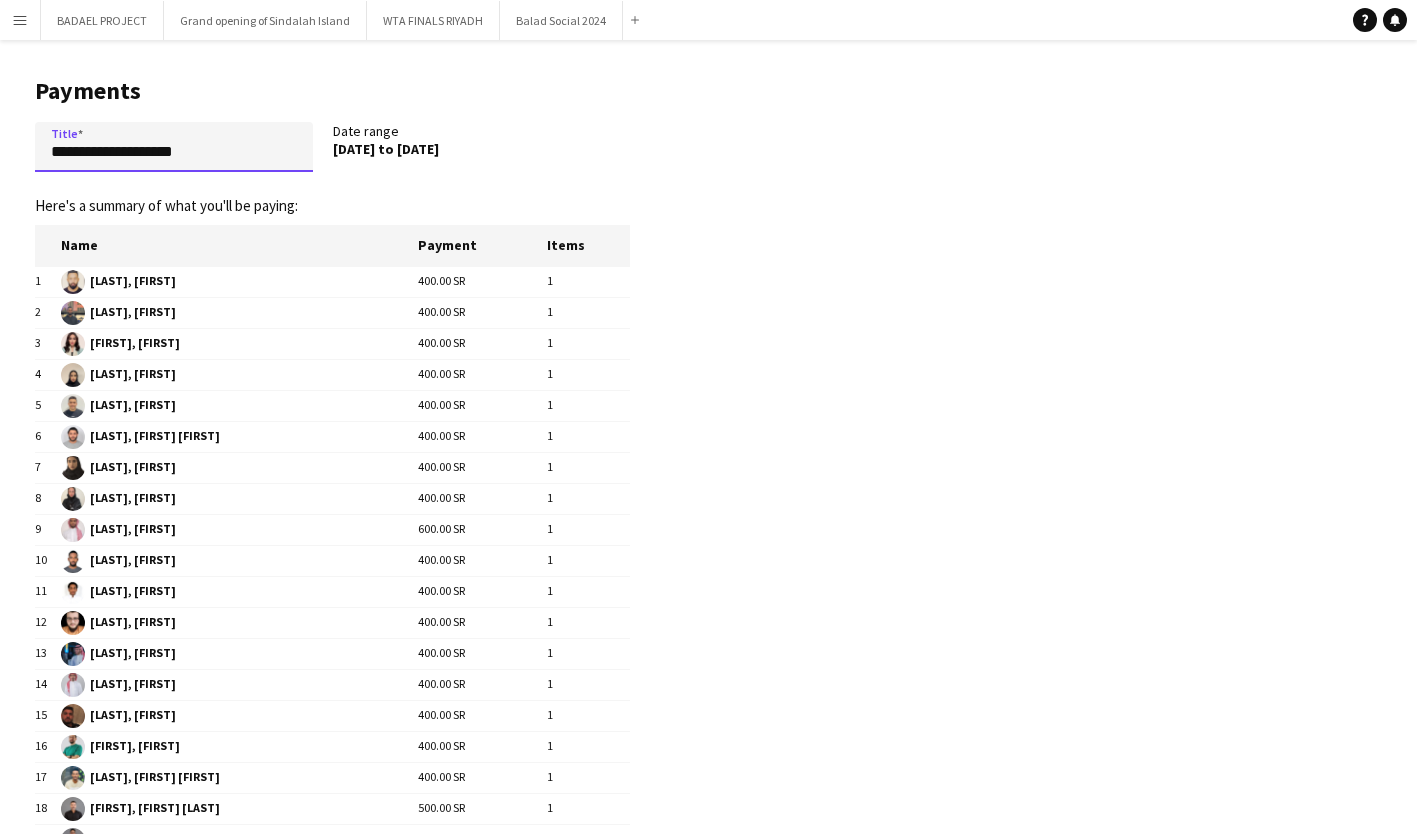 type on "**********" 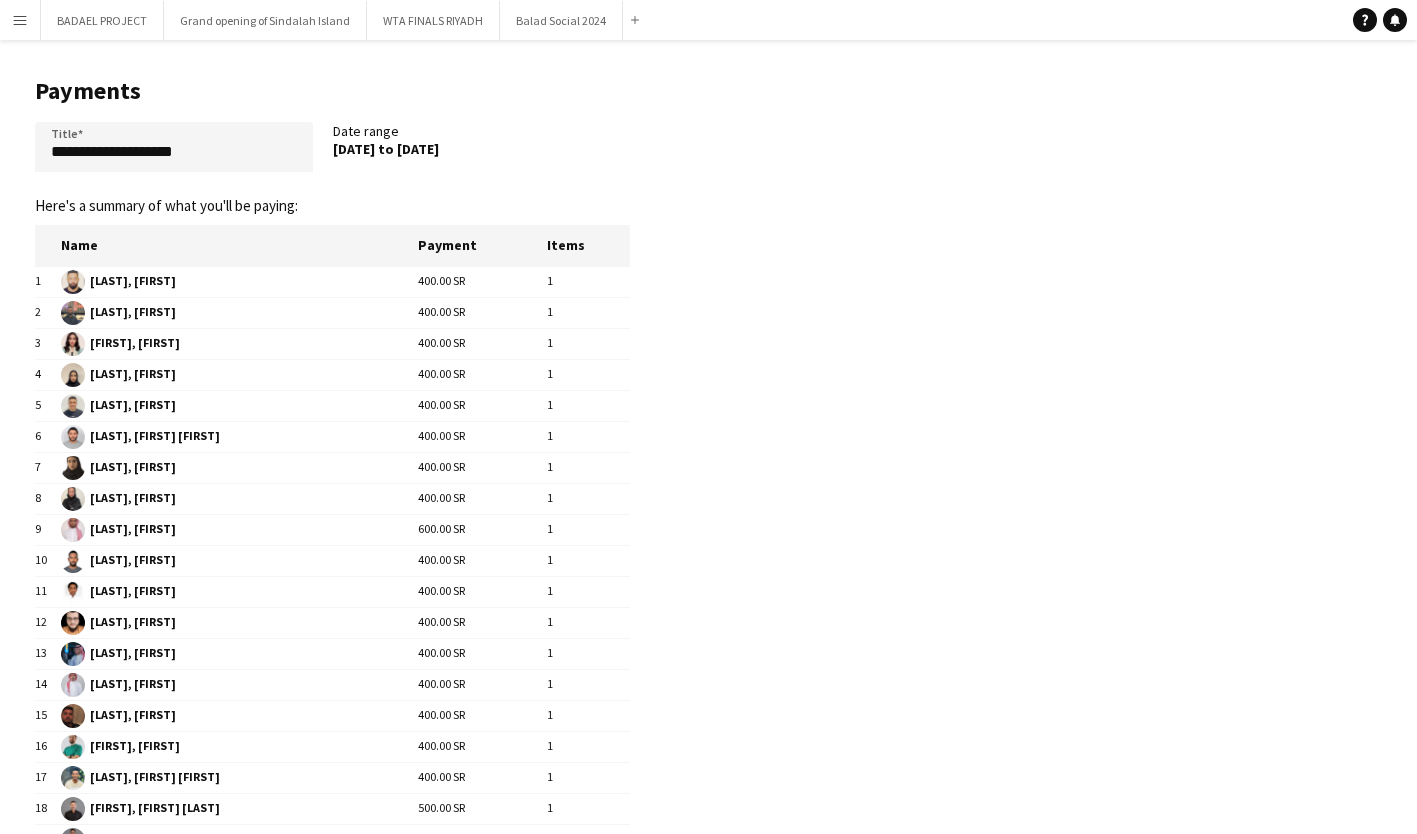 click on "**********" 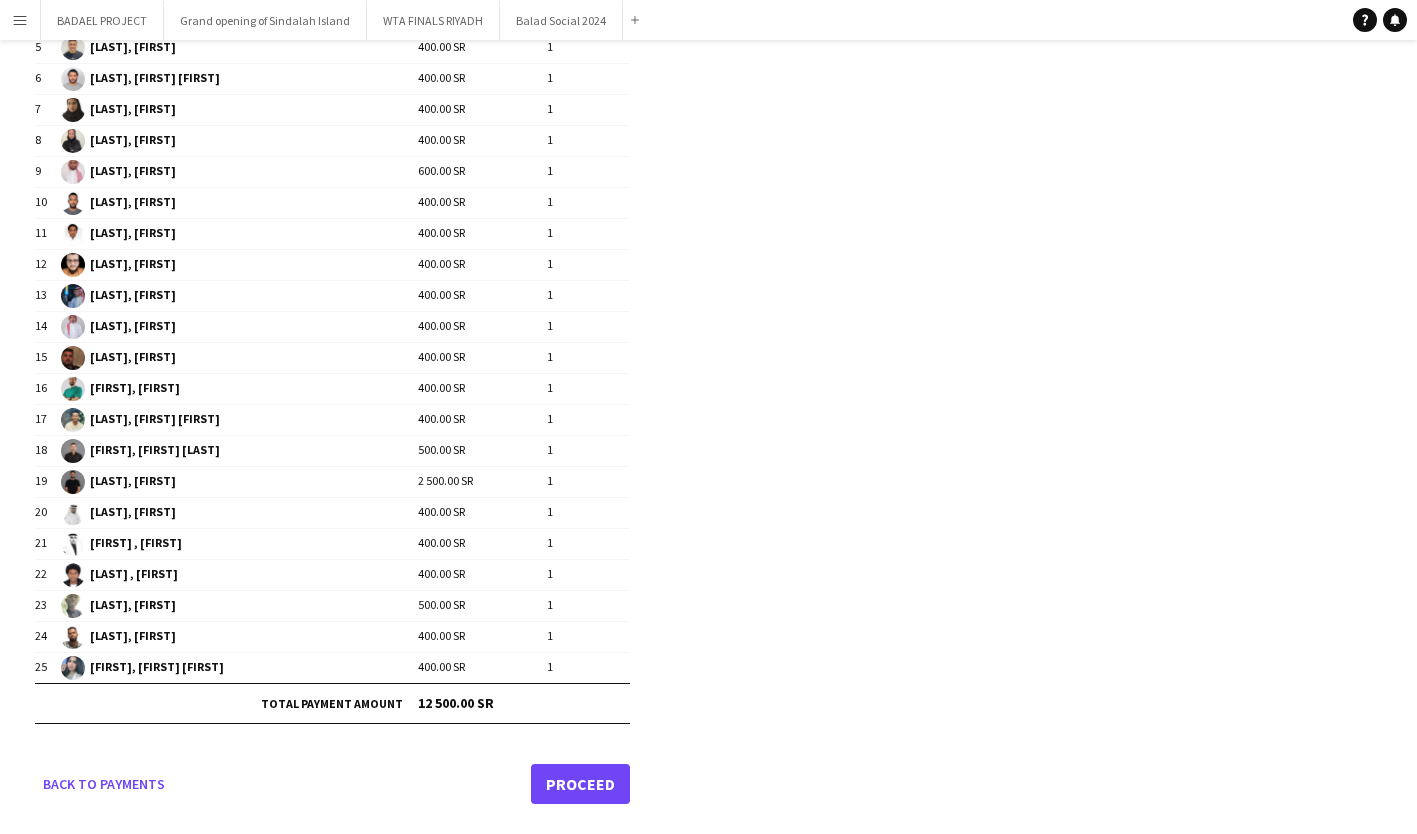 click on "Proceed" 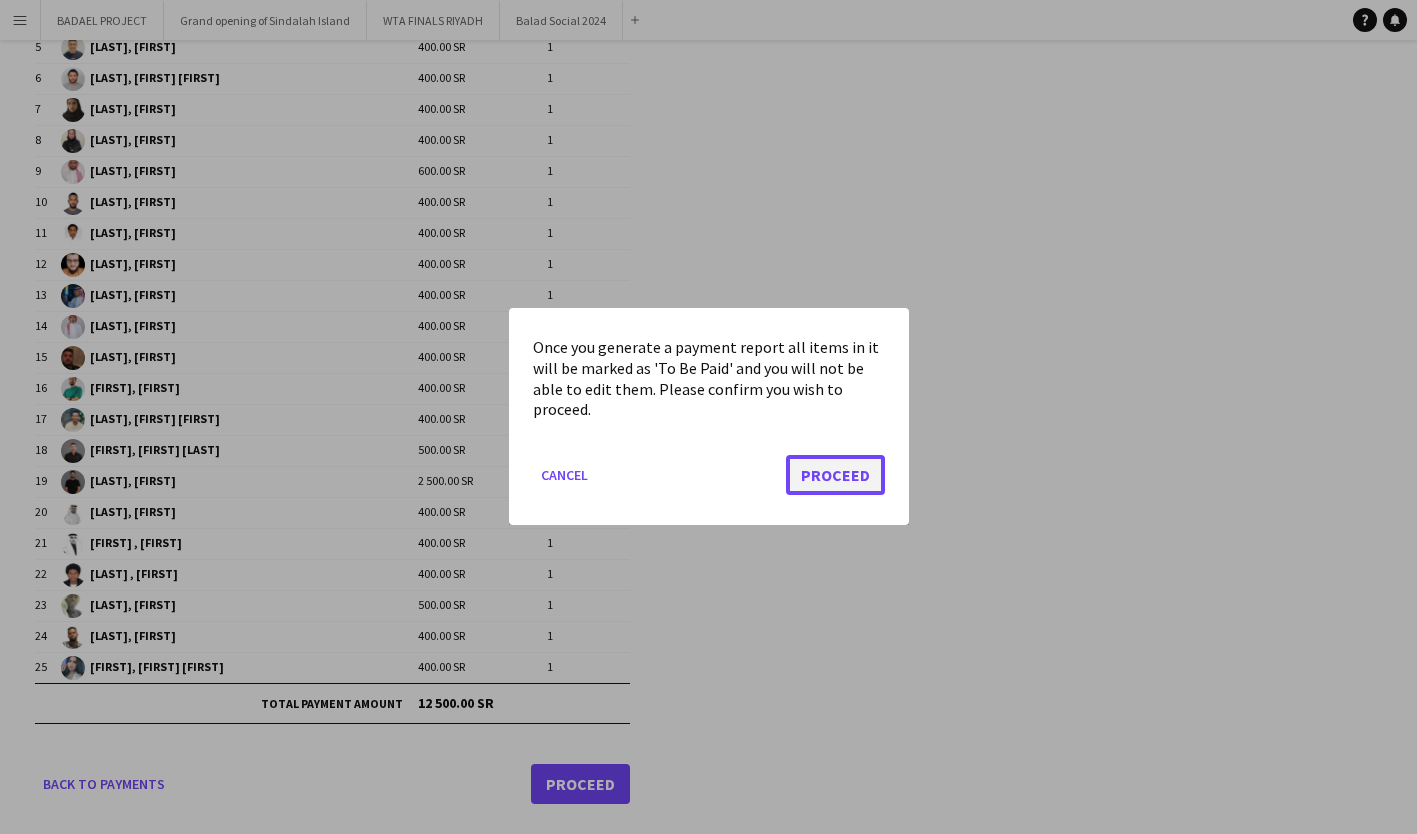 click on "Proceed" 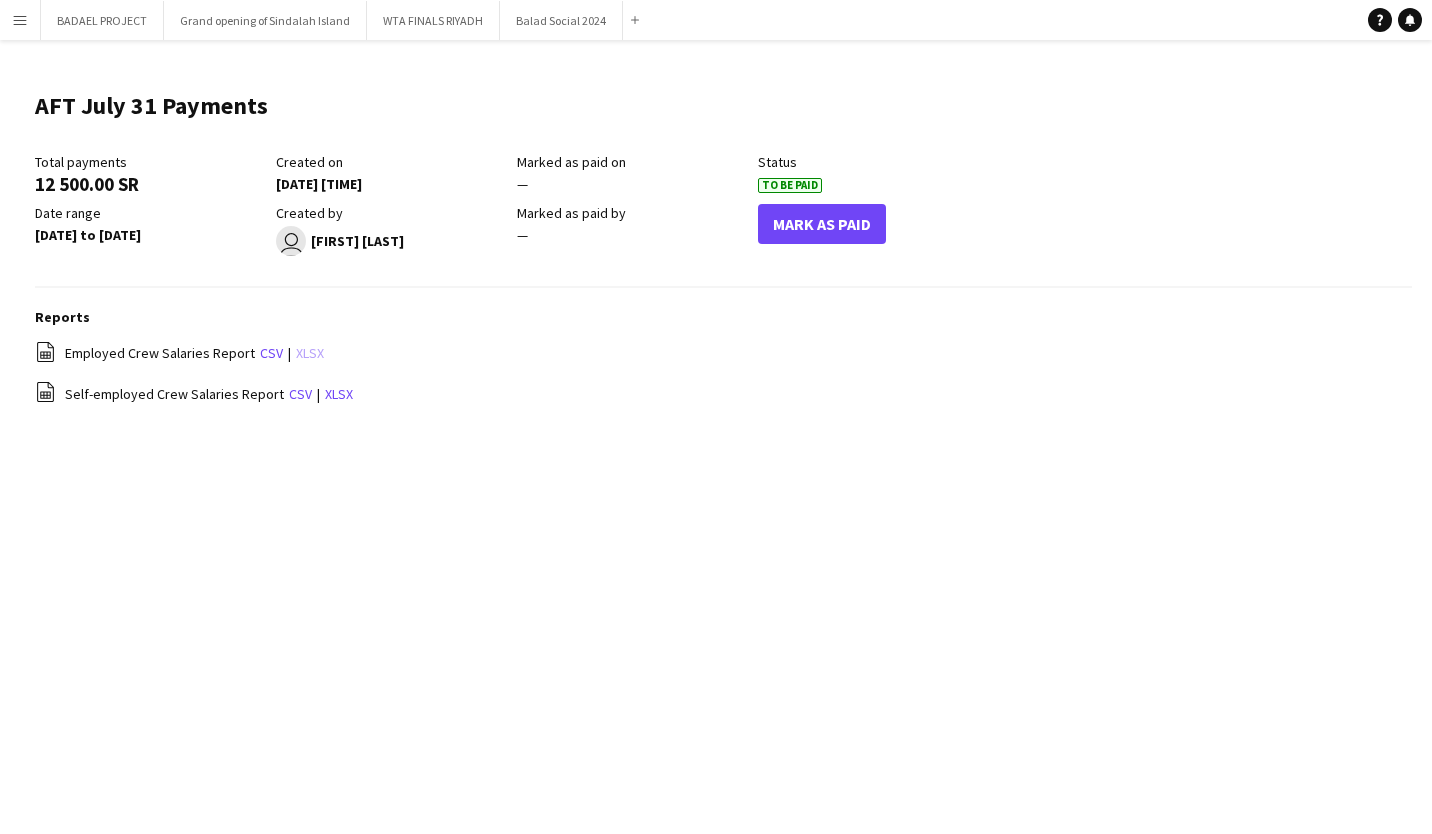 click on "xlsx" 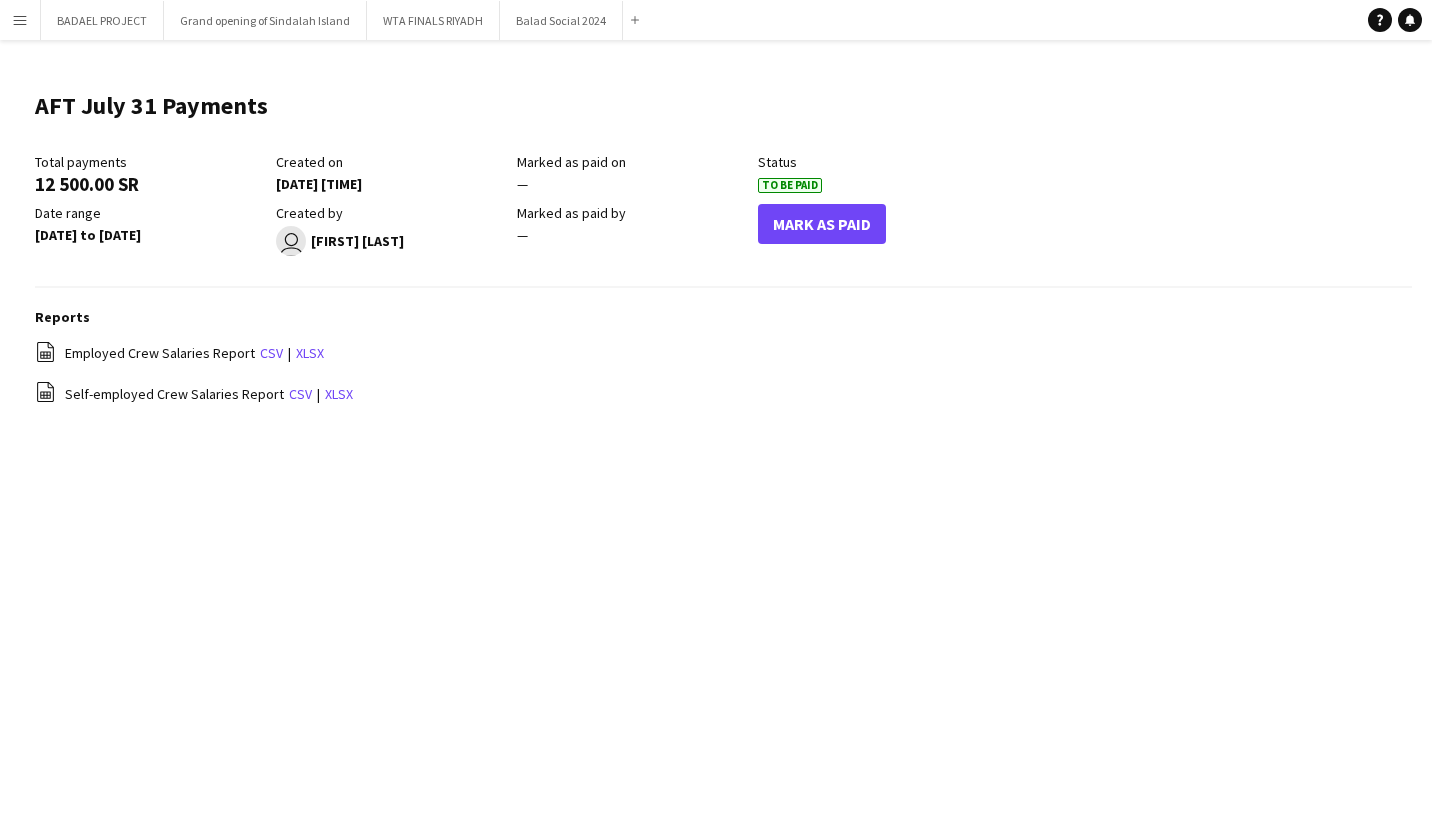 click on "Reports
file-spreadsheet
Employed Crew Salaries Report   csv   |   xlsx
file-spreadsheet
Self-employed Crew Salaries Report   csv   |   xlsx" 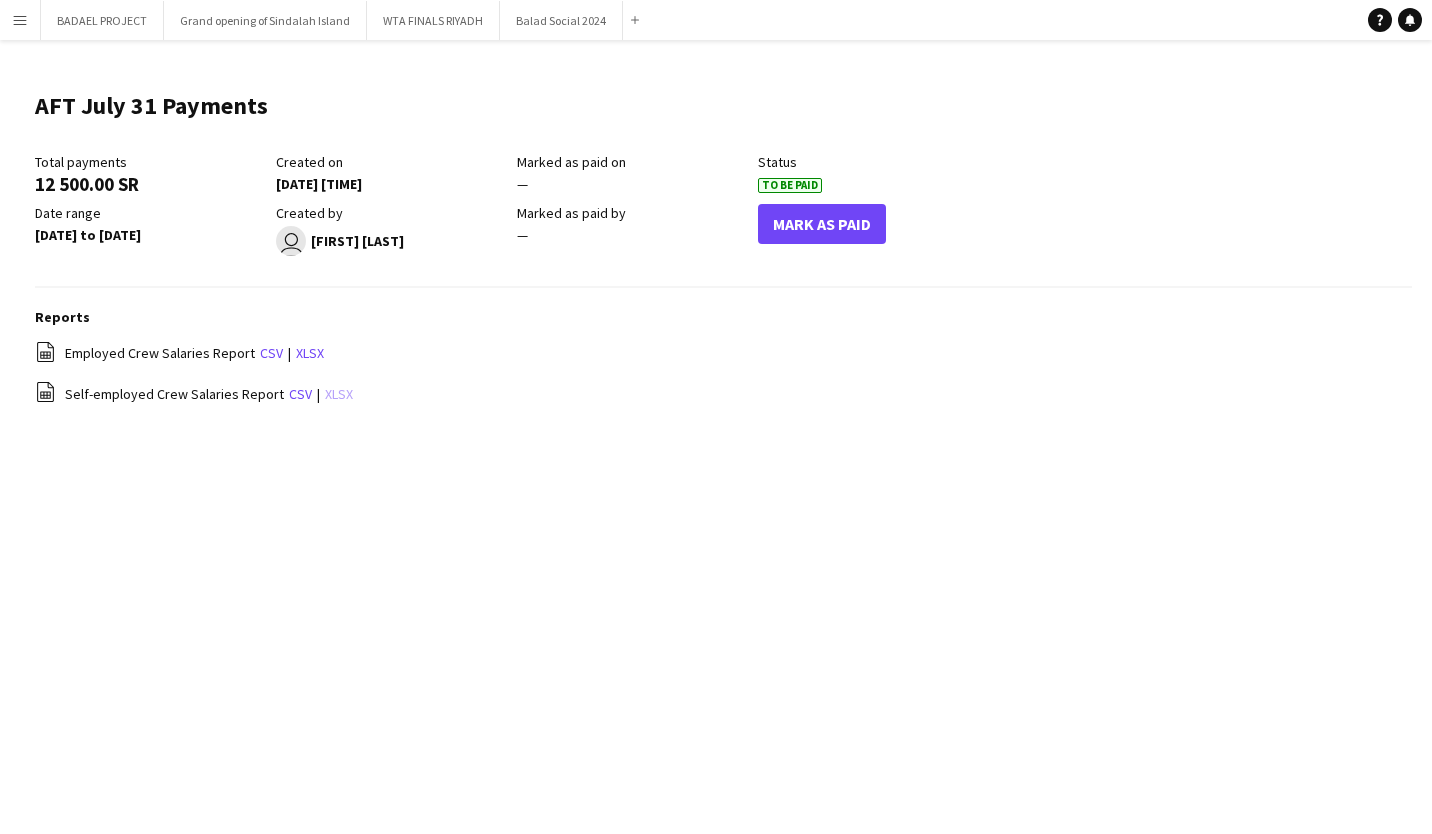 click on "xlsx" 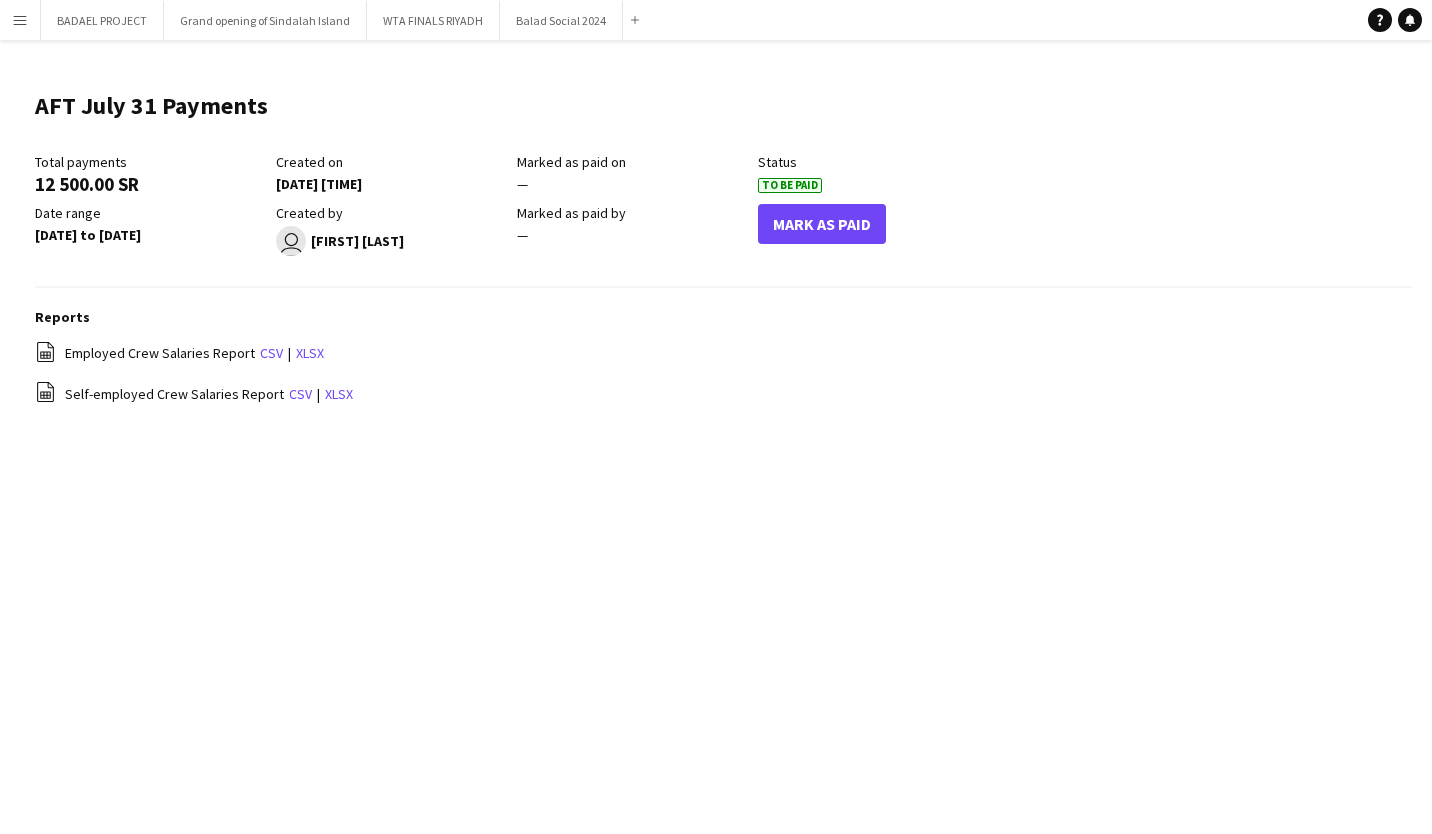 click on "AFT July 31 Payments
Edit this field
Total payments   12 500.00 SR   Created on   04-08-2025 23:13   Marked as paid on  —  Status   To Be Paid   Date range   31 Jul 2025 to 31 Jul 2025   Created by
user
[FIRST] [LAST]   Marked as paid by  —  Mark As Paid   Reports
file-spreadsheet
Employed Crew Salaries Report   csv   |   xlsx
file-spreadsheet
Self-employed Crew Salaries Report   csv   |   xlsx" 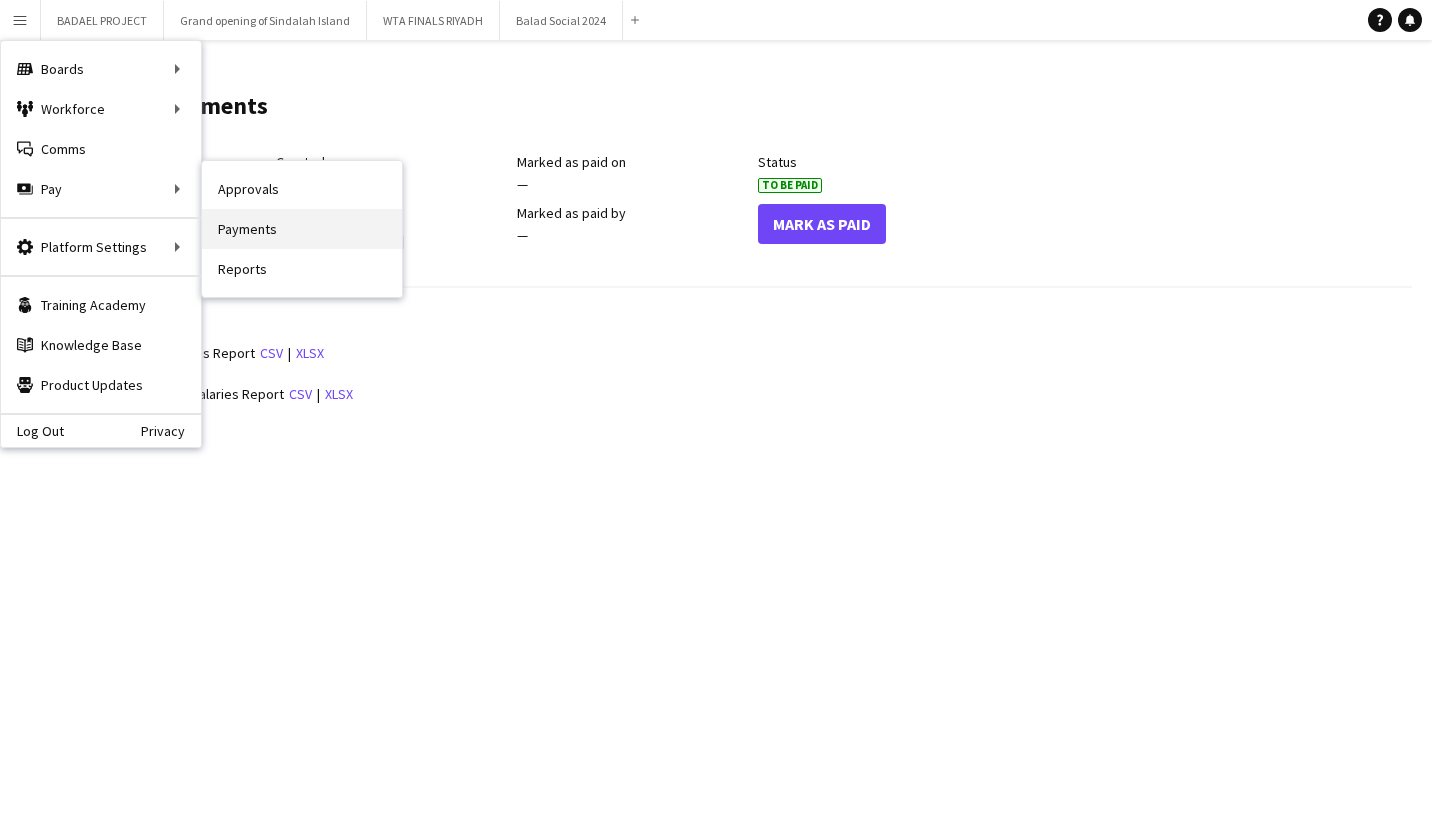 click on "Payments" at bounding box center [302, 229] 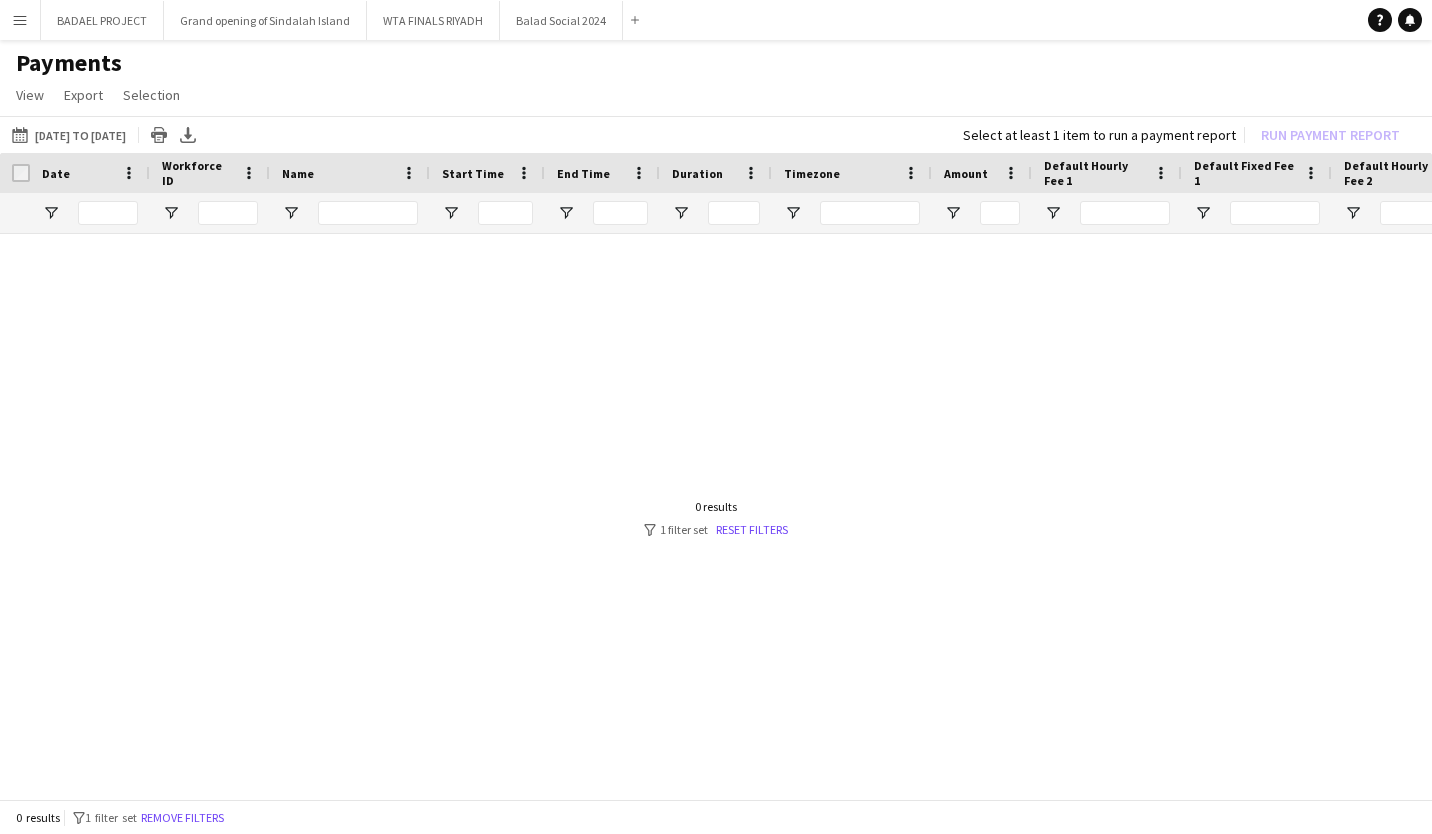 scroll, scrollTop: 0, scrollLeft: 353, axis: horizontal 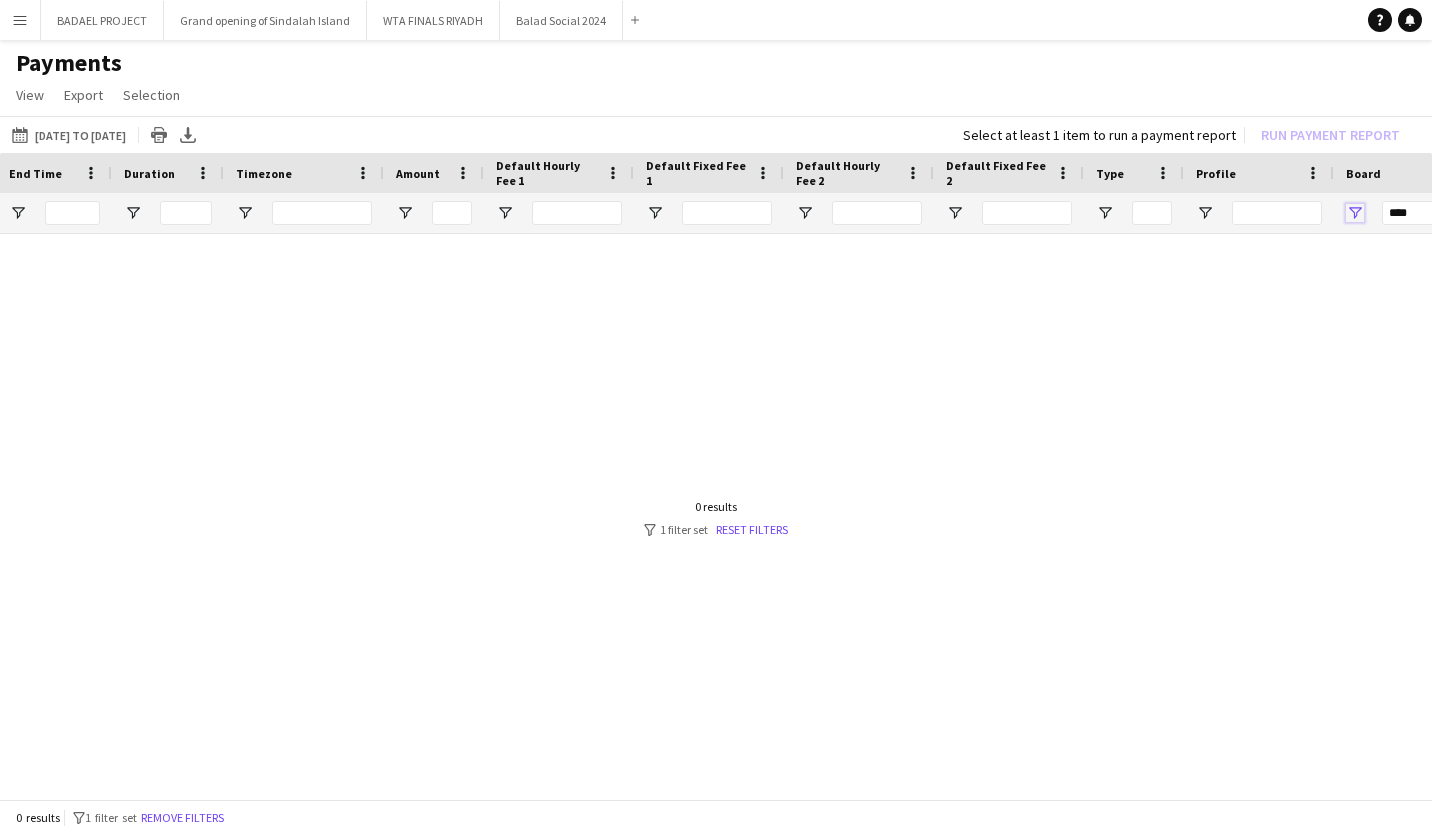 click at bounding box center [1355, 213] 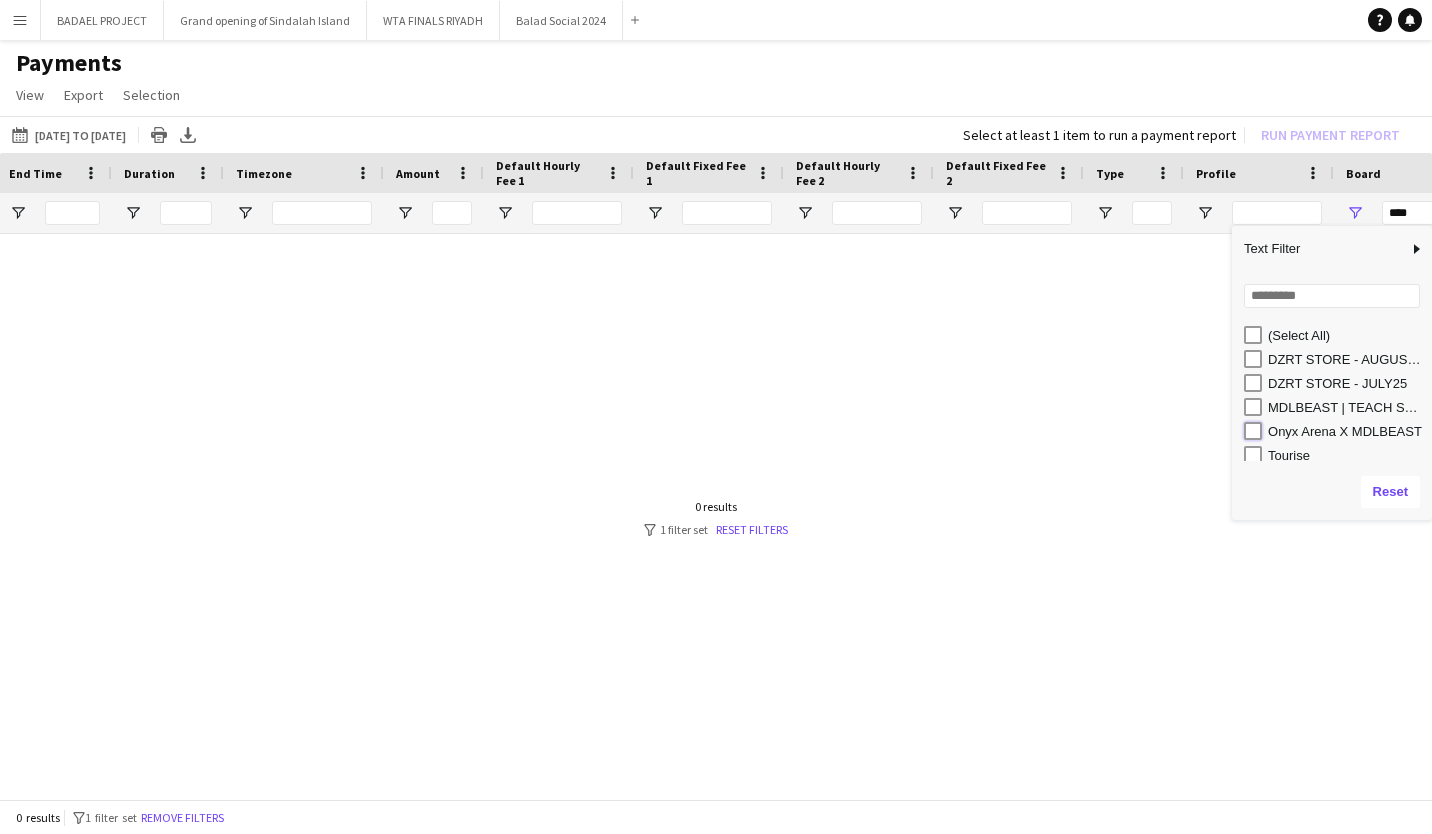 type on "**********" 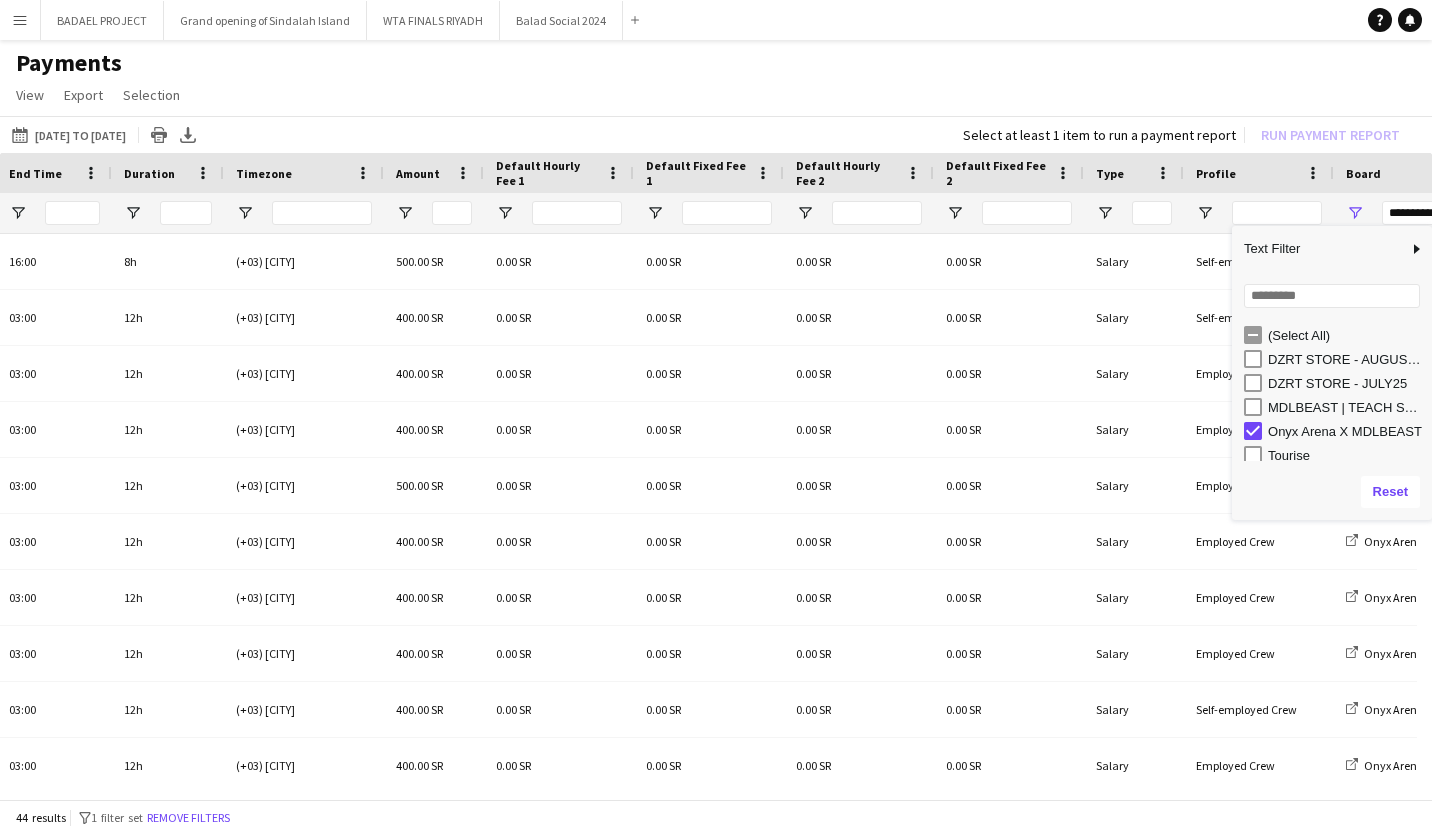 click on "View  Customise view Customise filters Reset Filters Reset View Reset All  Export  Export as XLSX Export as CSV Export as PDF  Selection  All for Date Range Clear All All Filtered Clear All Filtered" 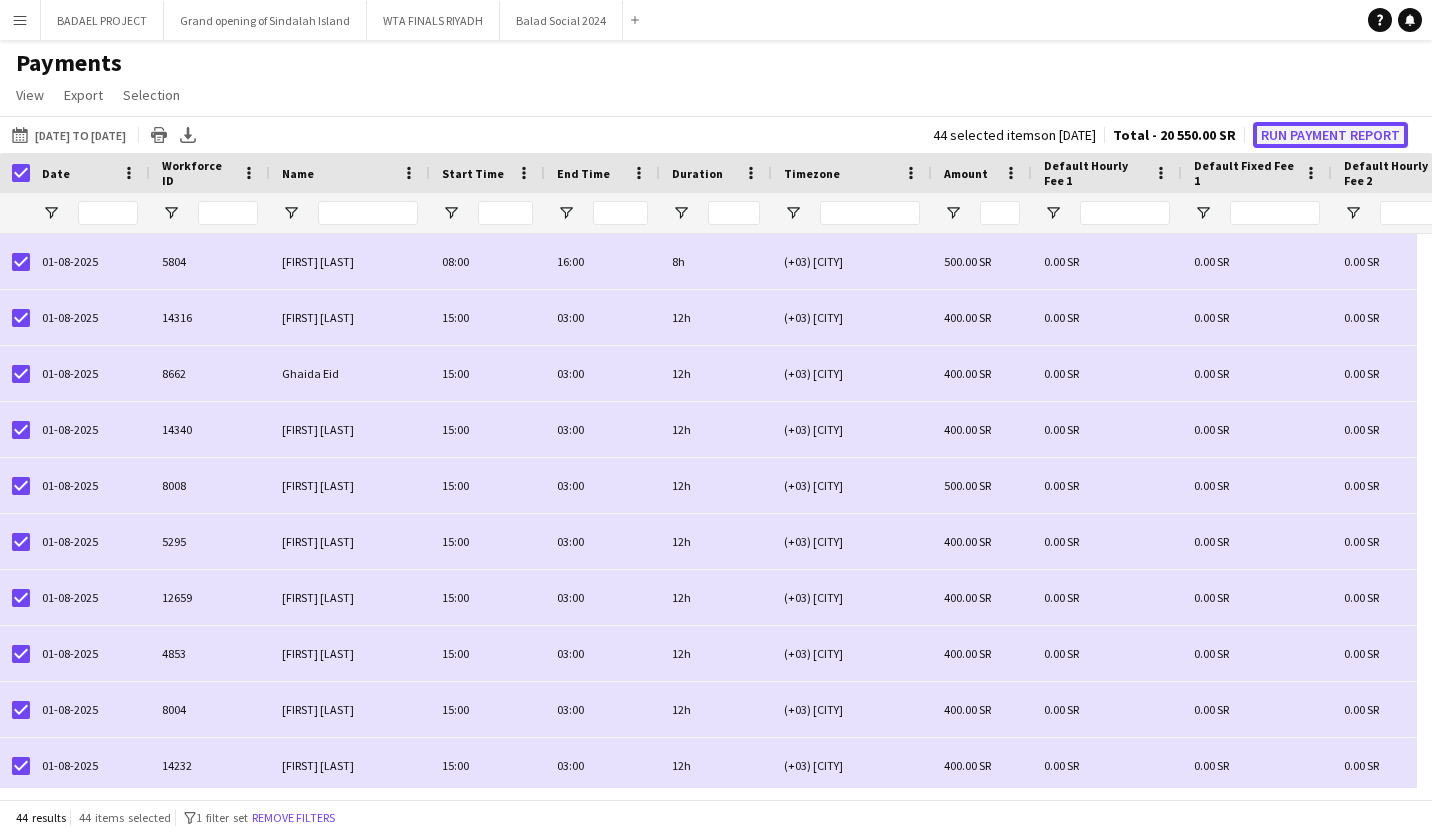 click on "Run Payment Report" 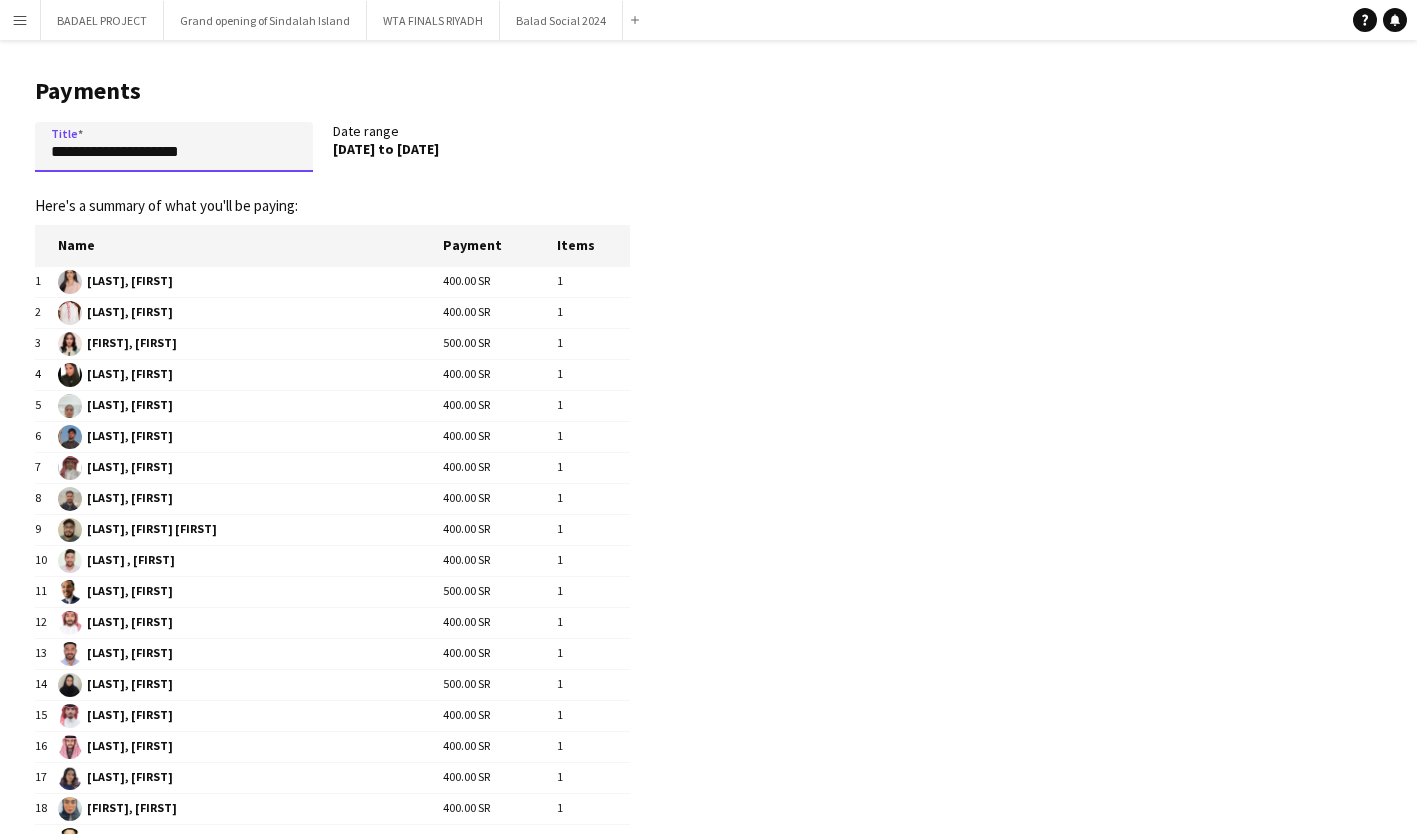 drag, startPoint x: 223, startPoint y: 144, endPoint x: 0, endPoint y: 154, distance: 223.2241 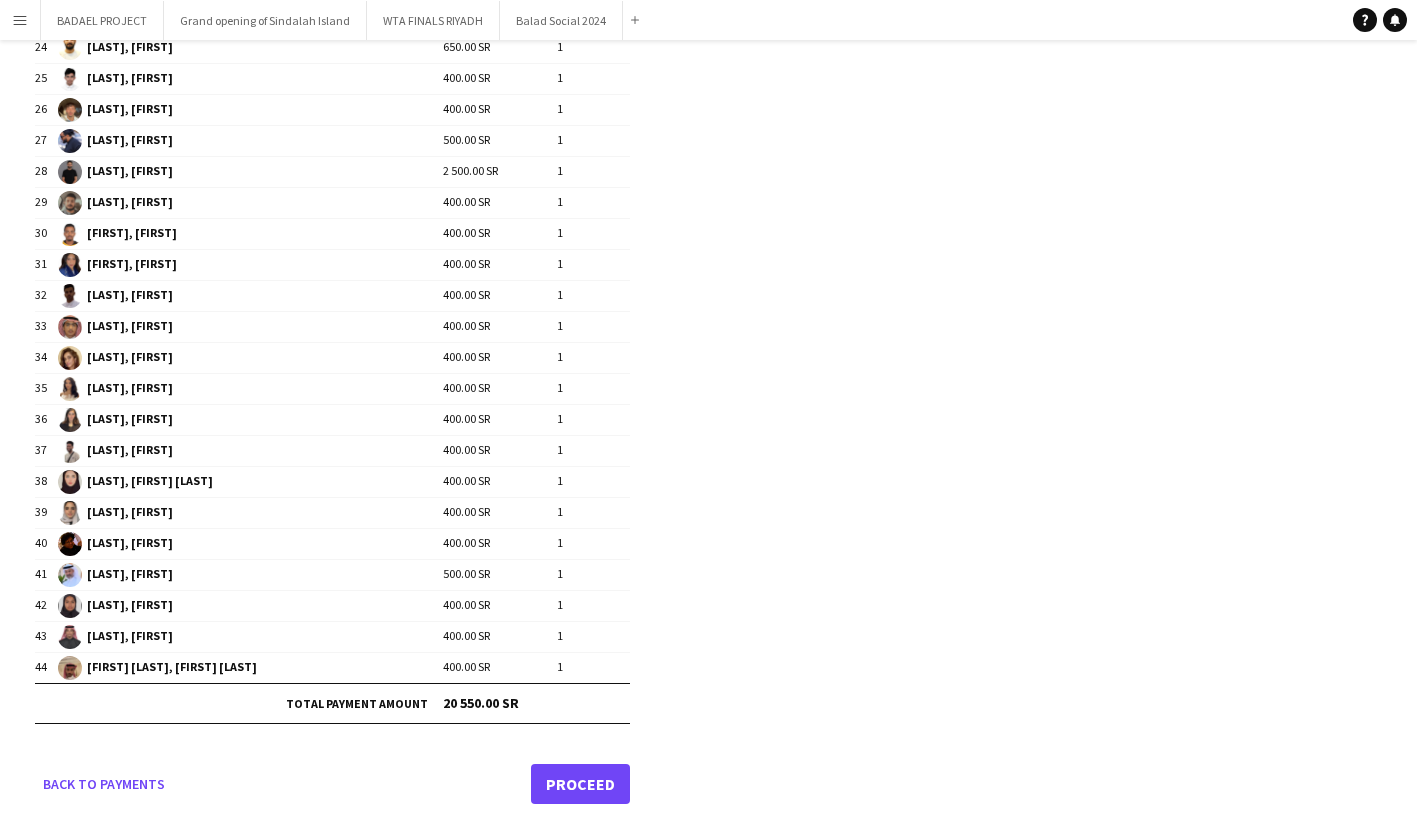 type on "**********" 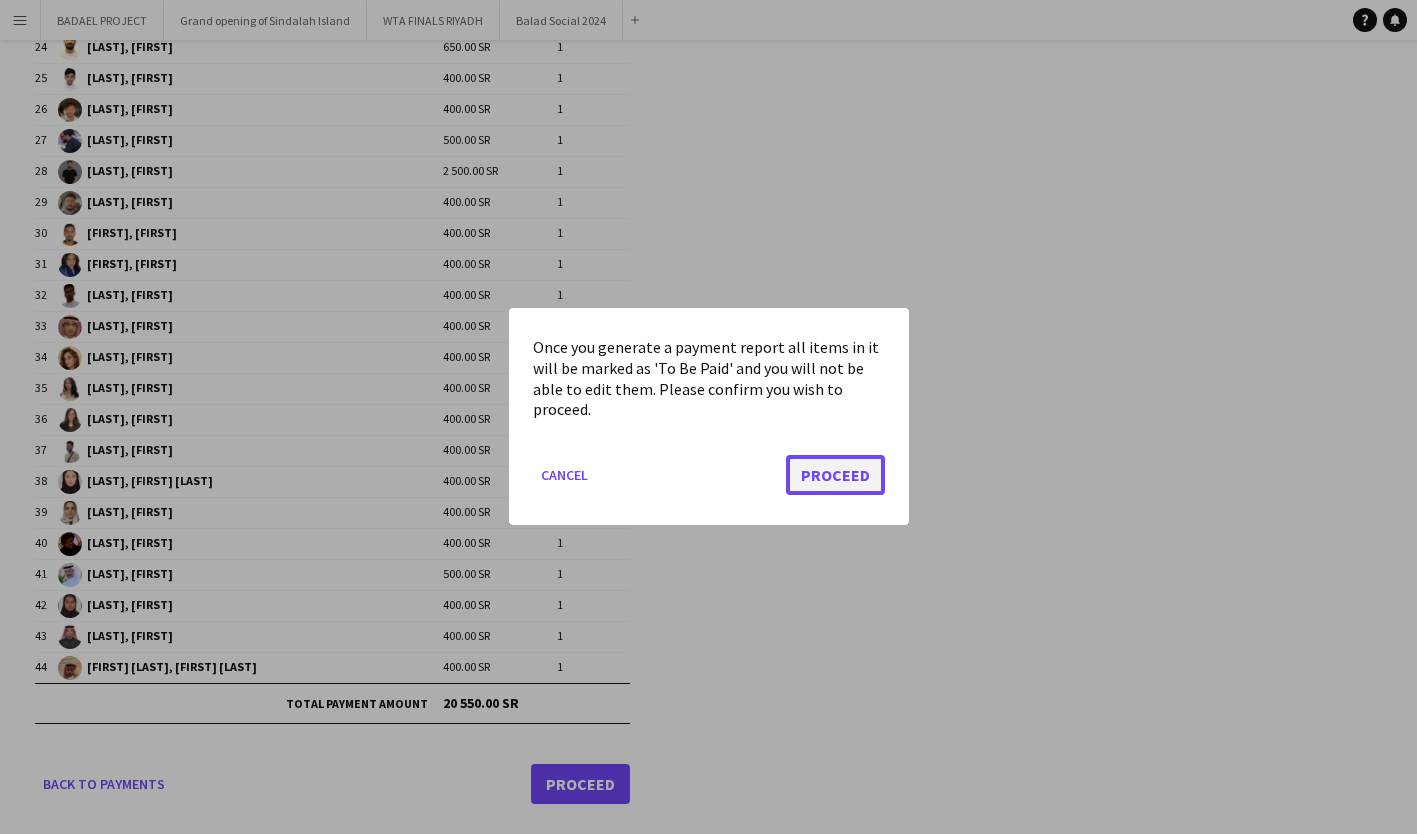 click on "Proceed" 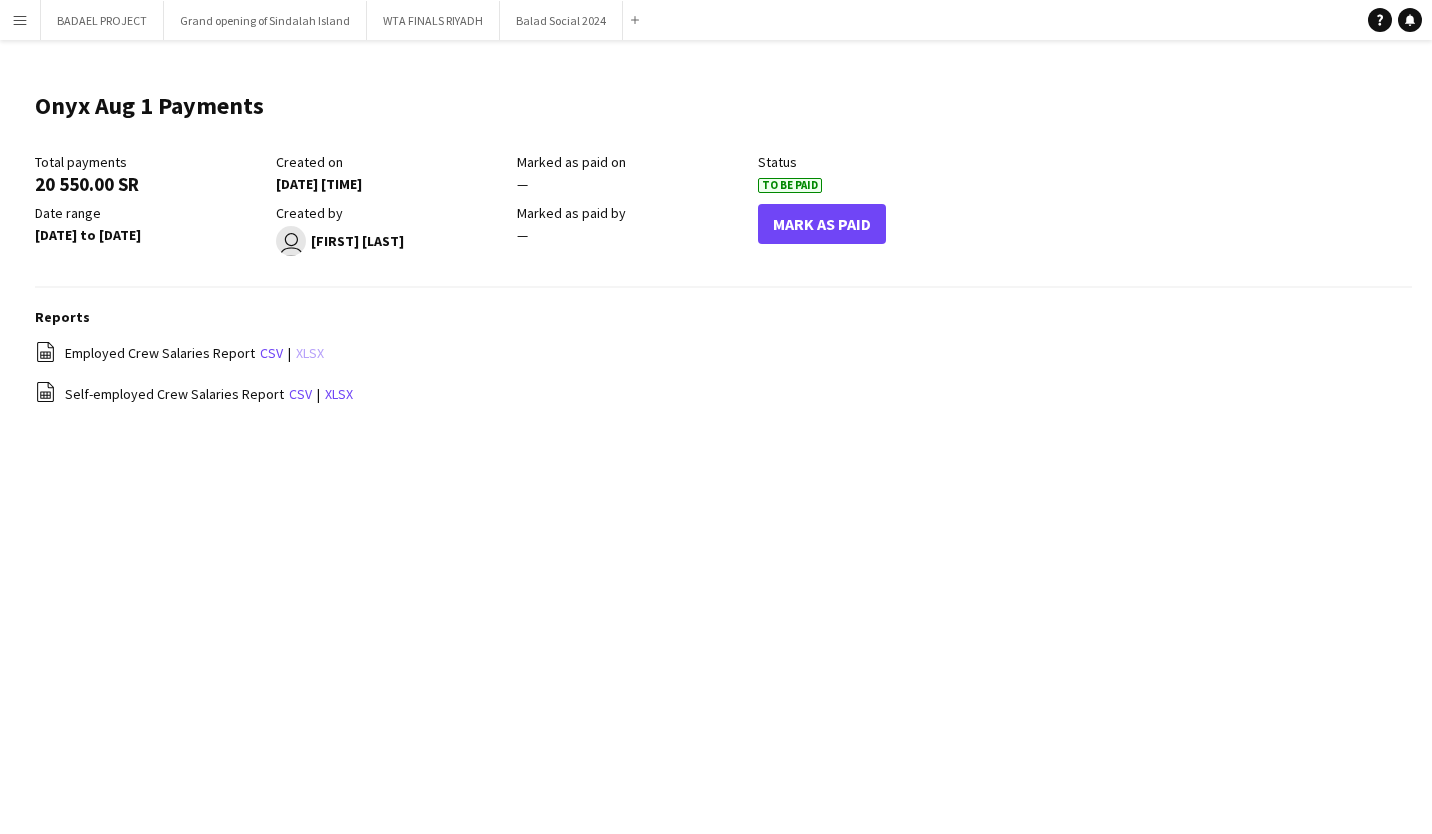 click on "xlsx" 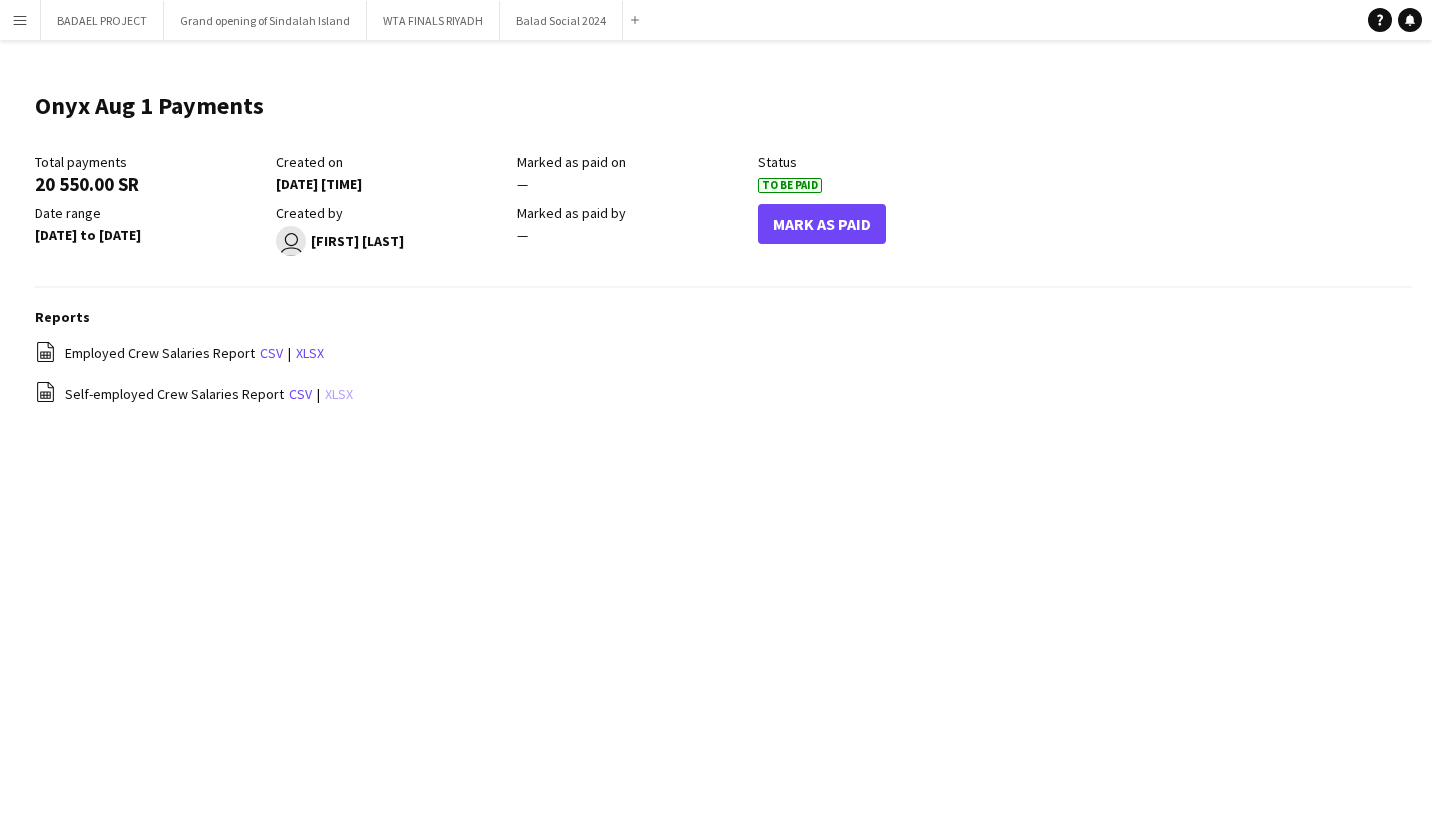 click on "xlsx" 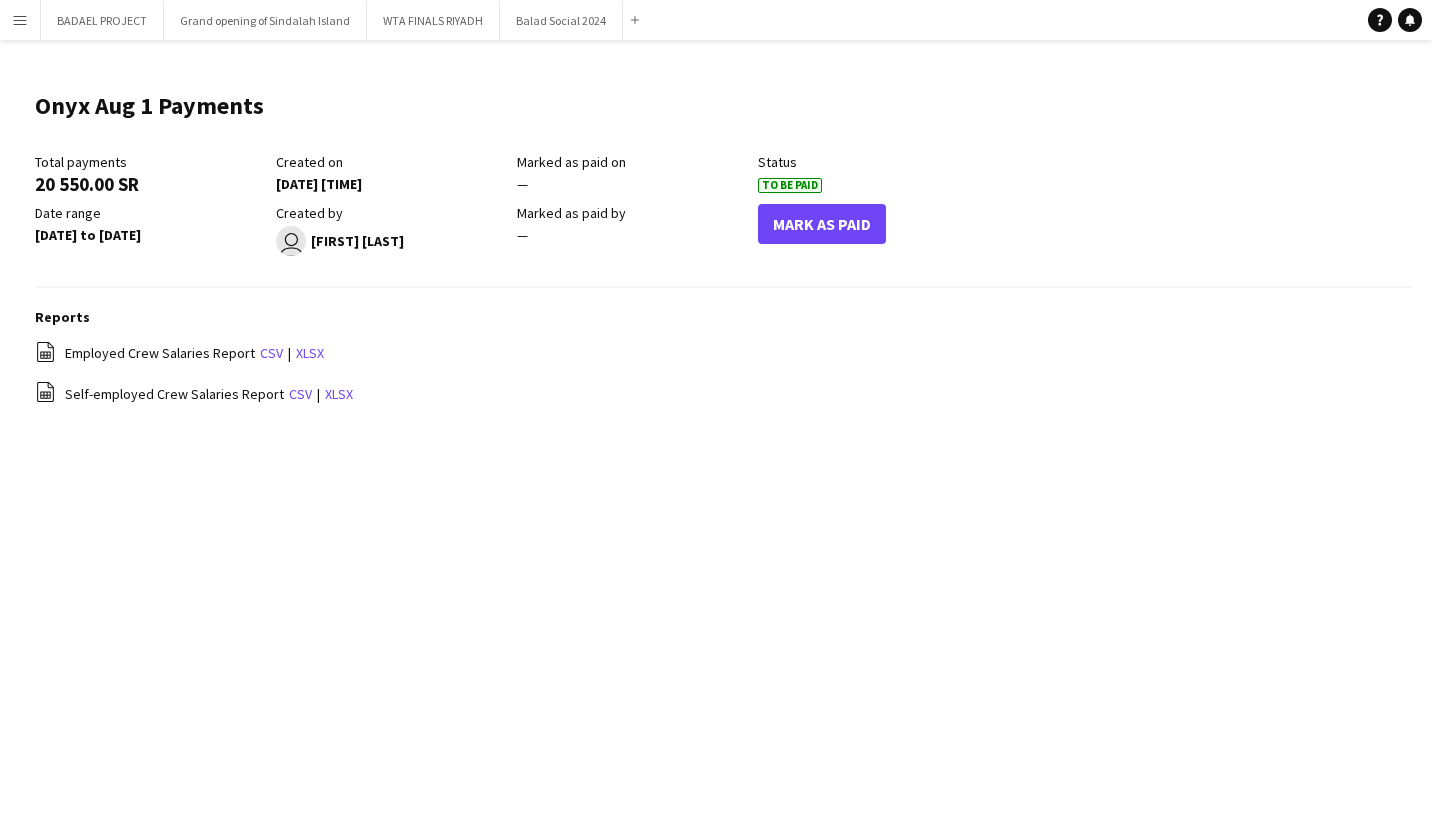click on "Reports
file-spreadsheet
Employed Crew Salaries Report   csv   |   xlsx
file-spreadsheet
Self-employed Crew Salaries Report   csv   |   xlsx" 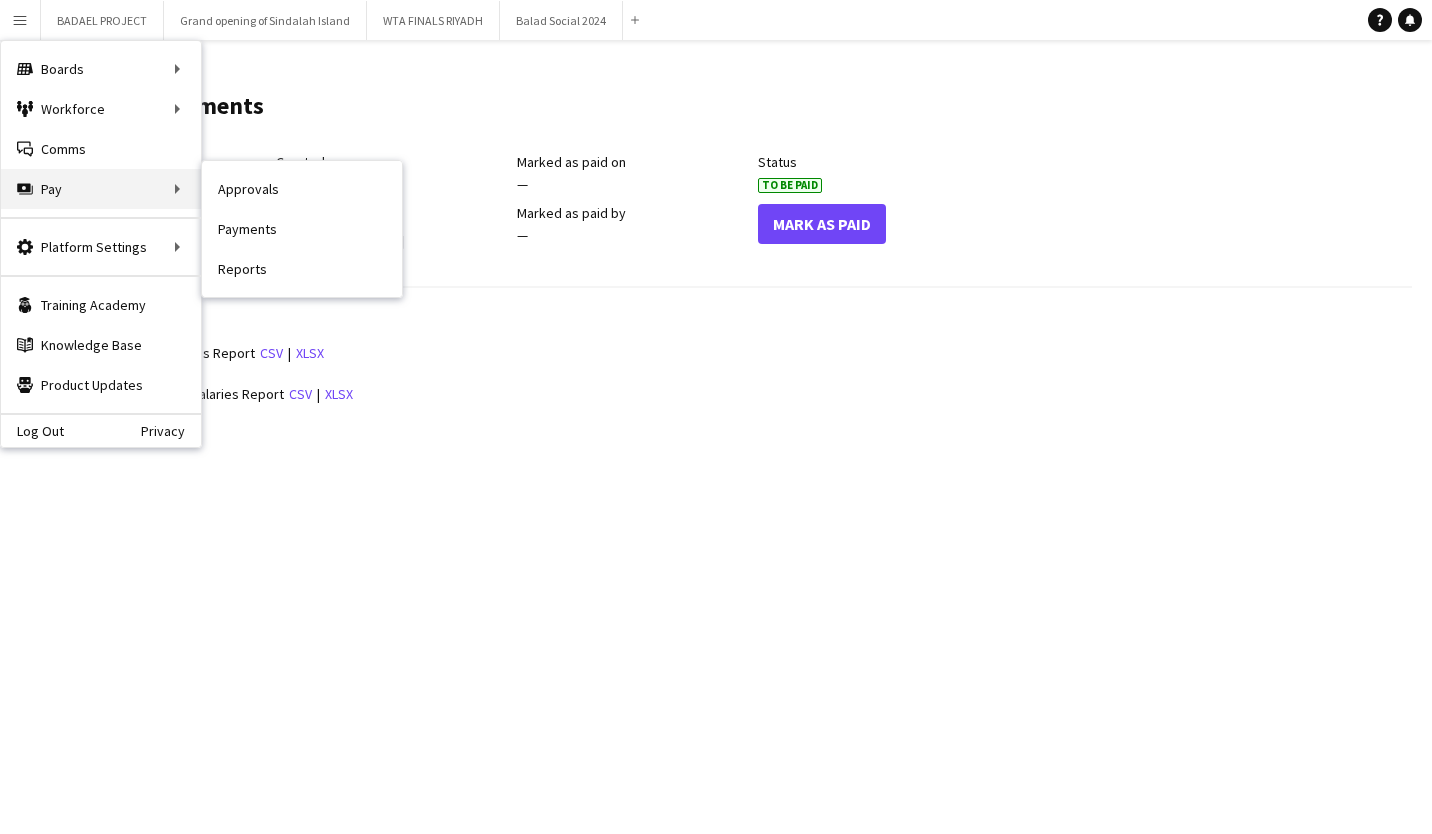 click on "Pay
Pay" at bounding box center [101, 189] 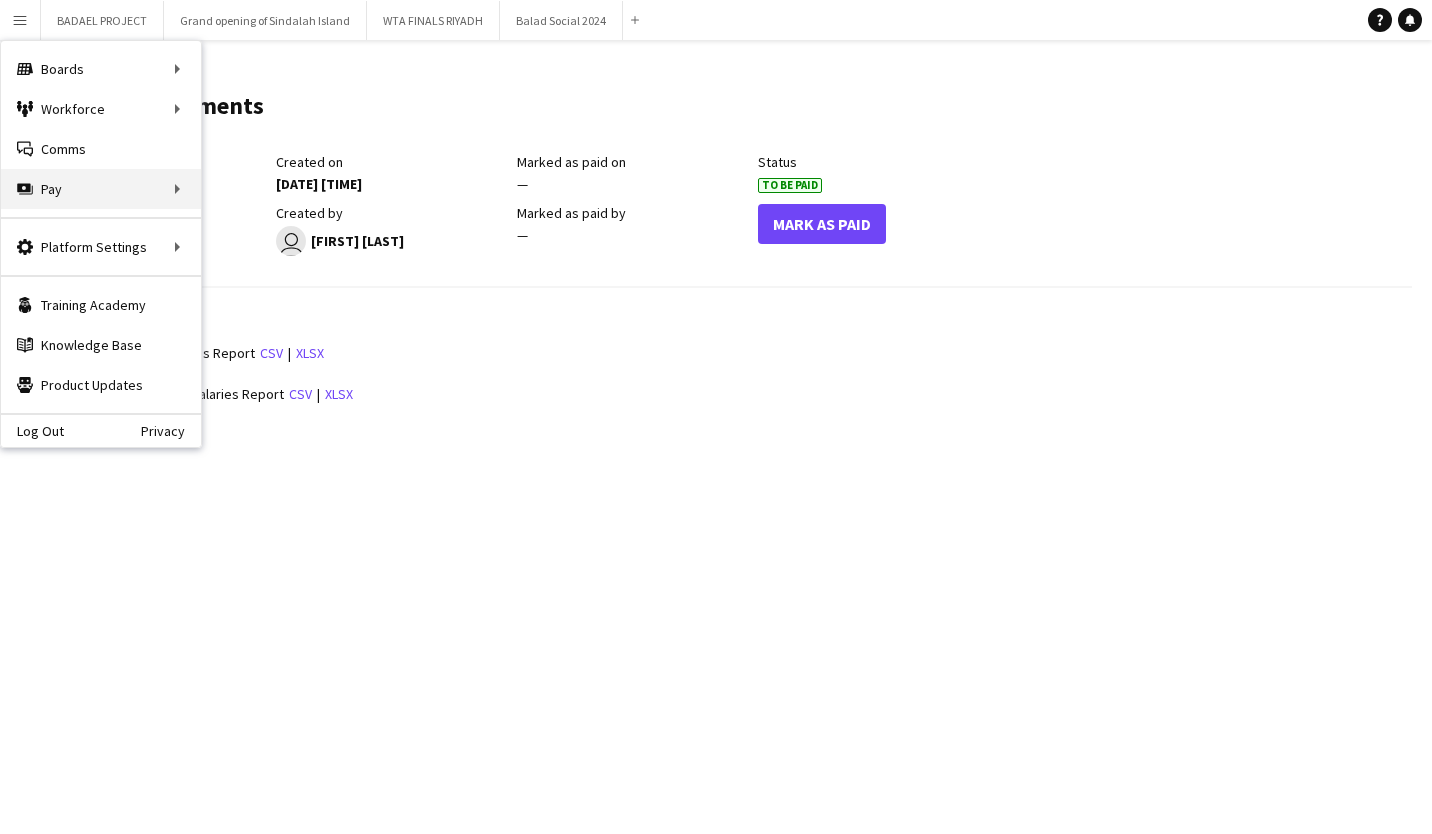 click on "Pay
Pay" at bounding box center (101, 189) 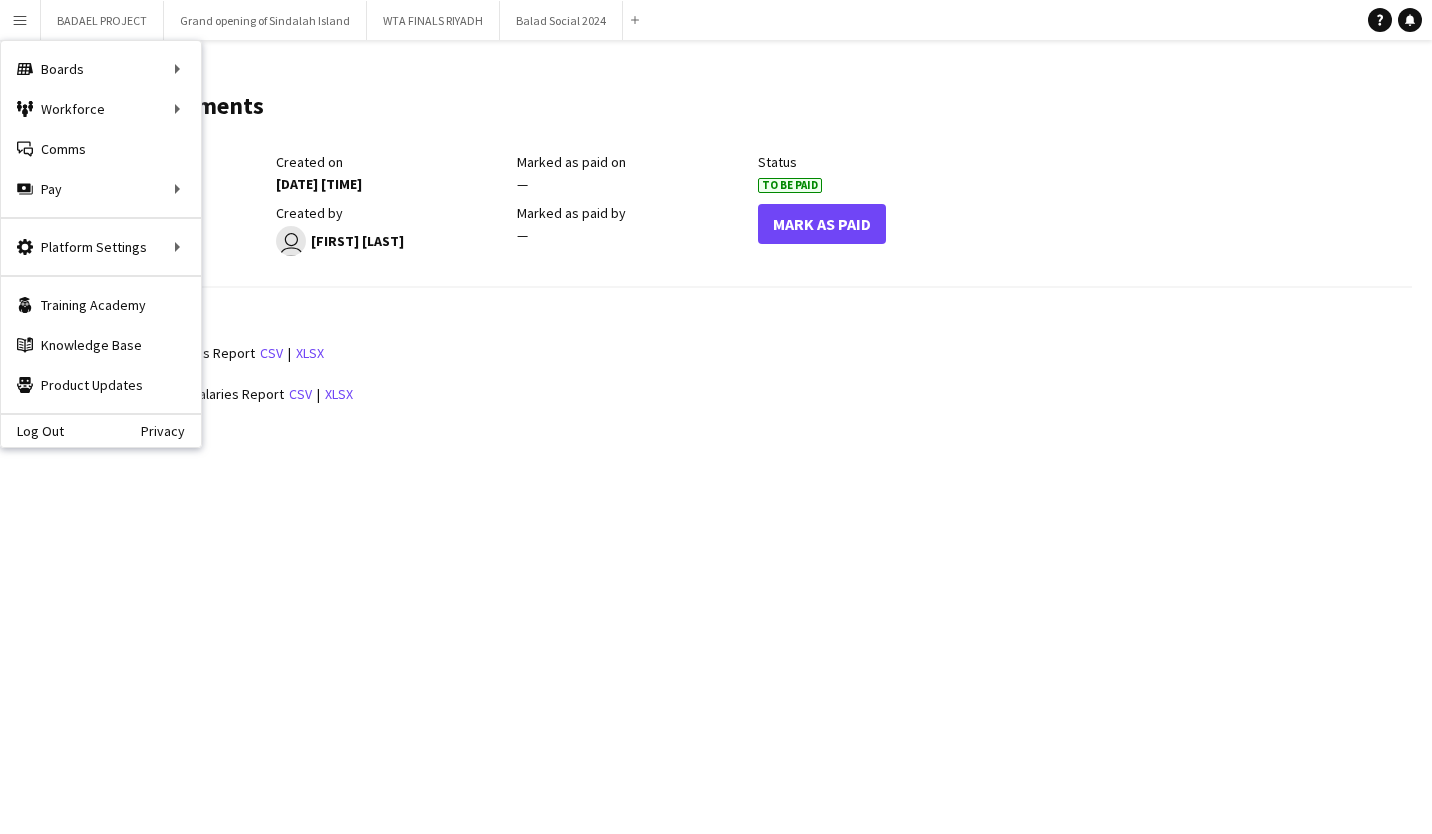 click on "Reports
file-spreadsheet
Employed Crew Salaries Report   csv   |   xlsx
file-spreadsheet
Self-employed Crew Salaries Report   csv   |   xlsx" 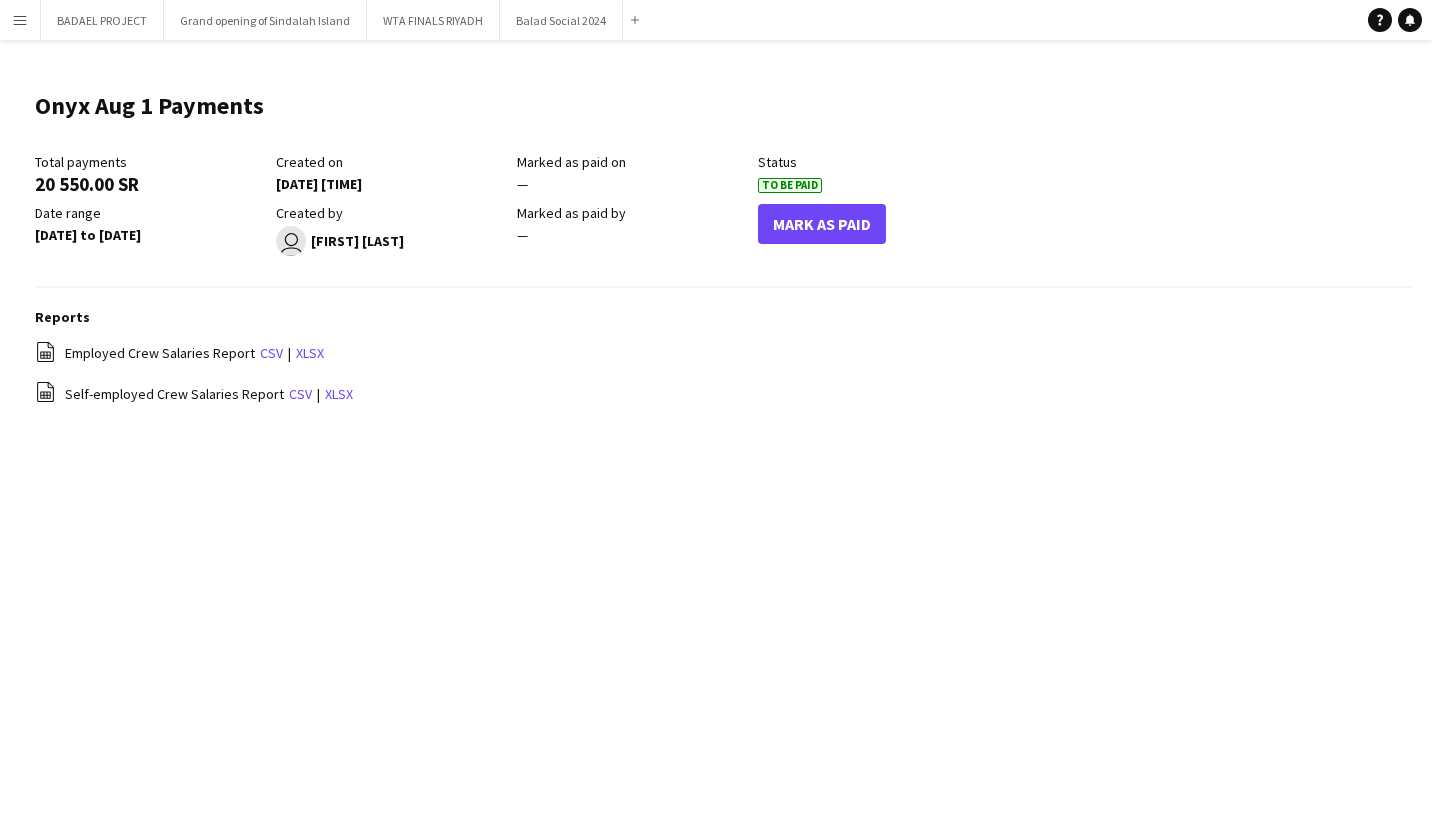click on "Menu
Boards
Boards   Boards   All jobs   Status
Workforce
Workforce   My Workforce   Recruiting
Comms
Comms
Pay
Pay   Approvals   Payments   Reports
Platform Settings
Platform Settings   App settings   Your settings   Profiles
Training Academy
Training Academy
Knowledge Base
Knowledge Base
Product Updates
Product Updates   Log Out   Privacy   BADAEL PROJECT
Close
Grand opening of Sindalah Island
Close
WTA FINALS RIYADH
Close
Balad Social 2024
Close
Add
Help
Notifications
Onyx Aug 1 Payments" at bounding box center (716, 417) 